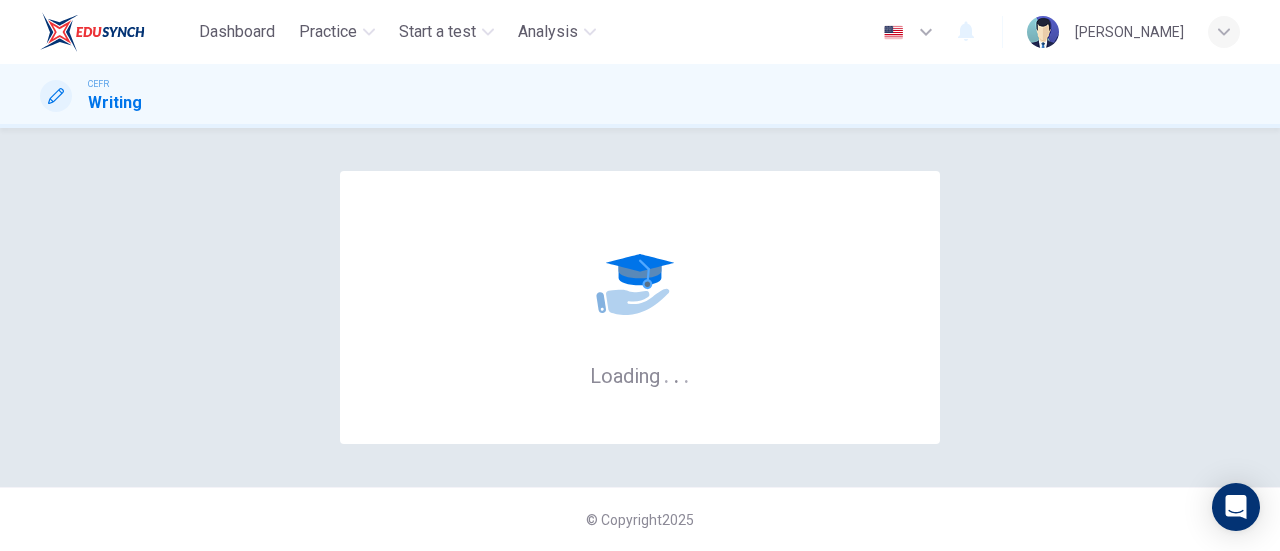 scroll, scrollTop: 0, scrollLeft: 0, axis: both 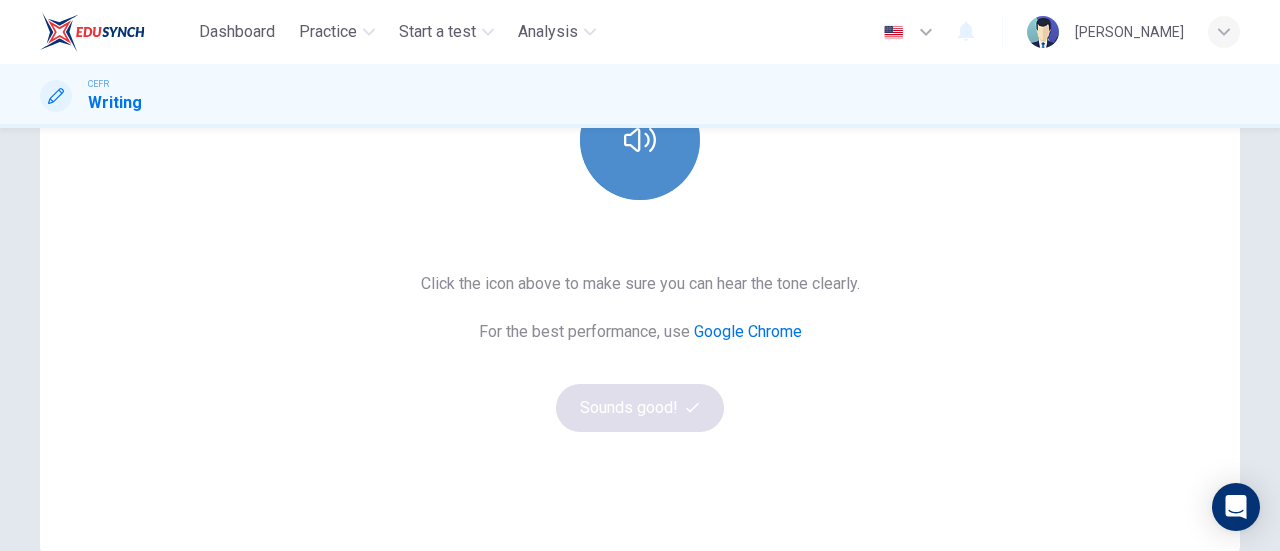click at bounding box center [640, 140] 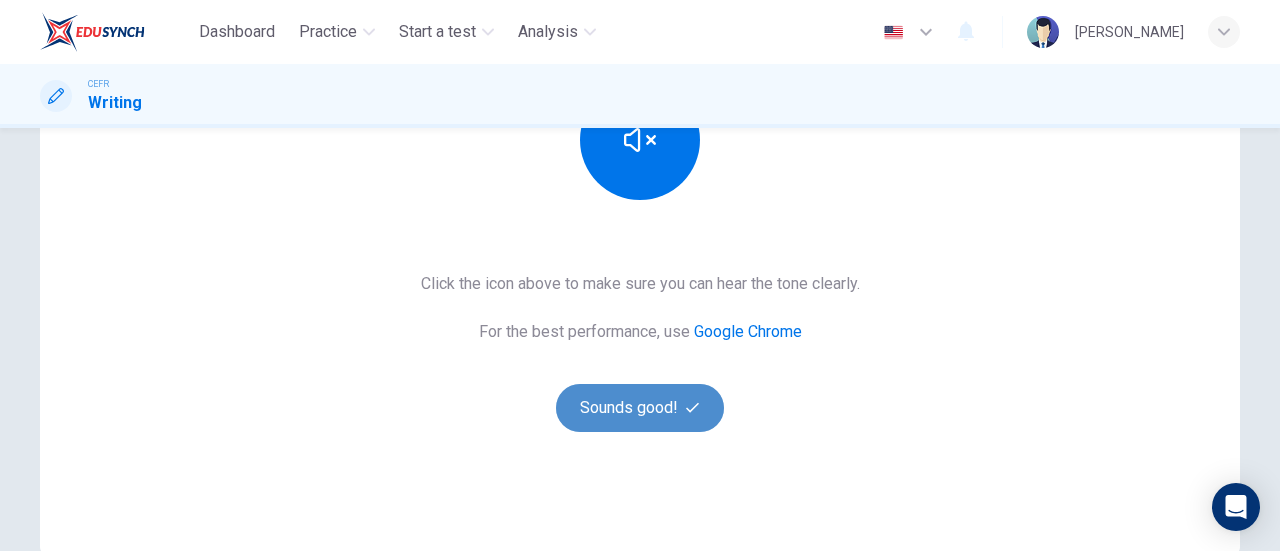click at bounding box center (695, 407) 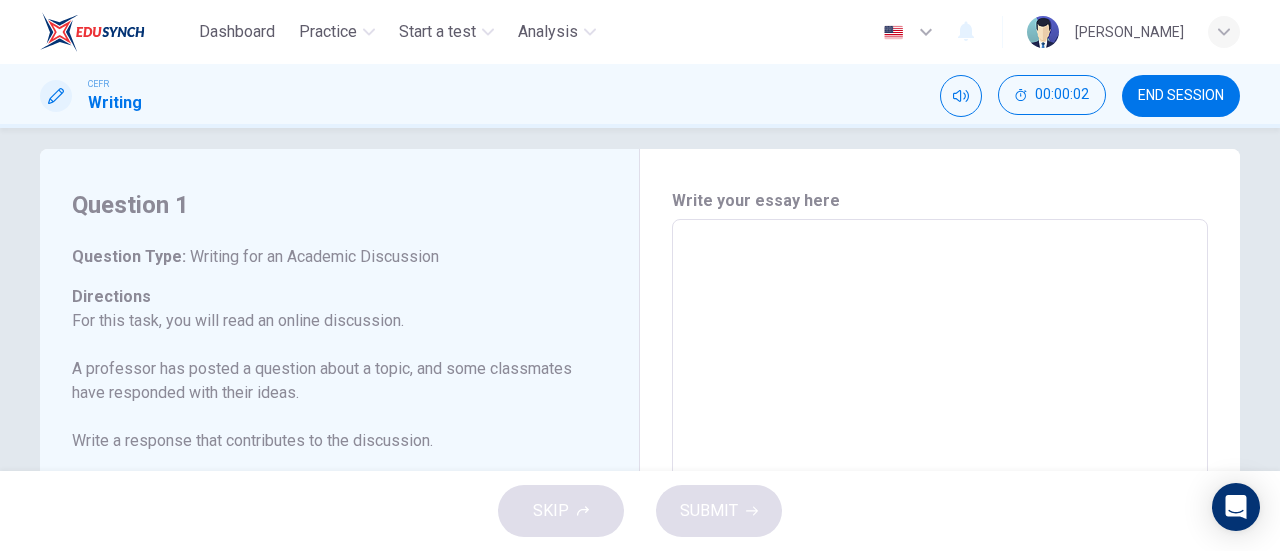scroll, scrollTop: 0, scrollLeft: 0, axis: both 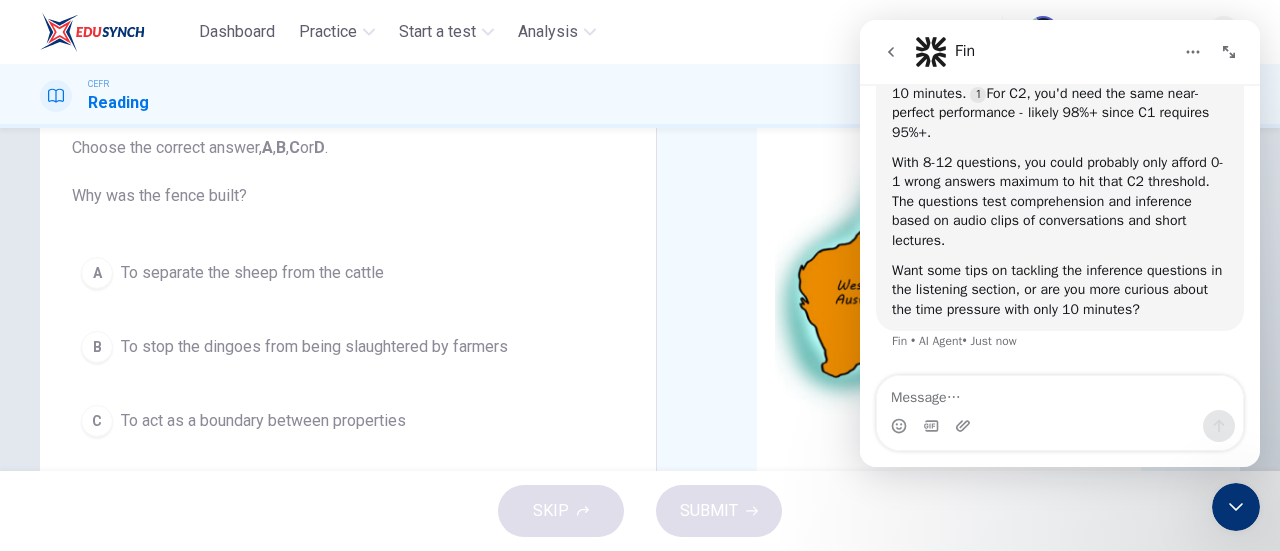 click at bounding box center (1229, 52) 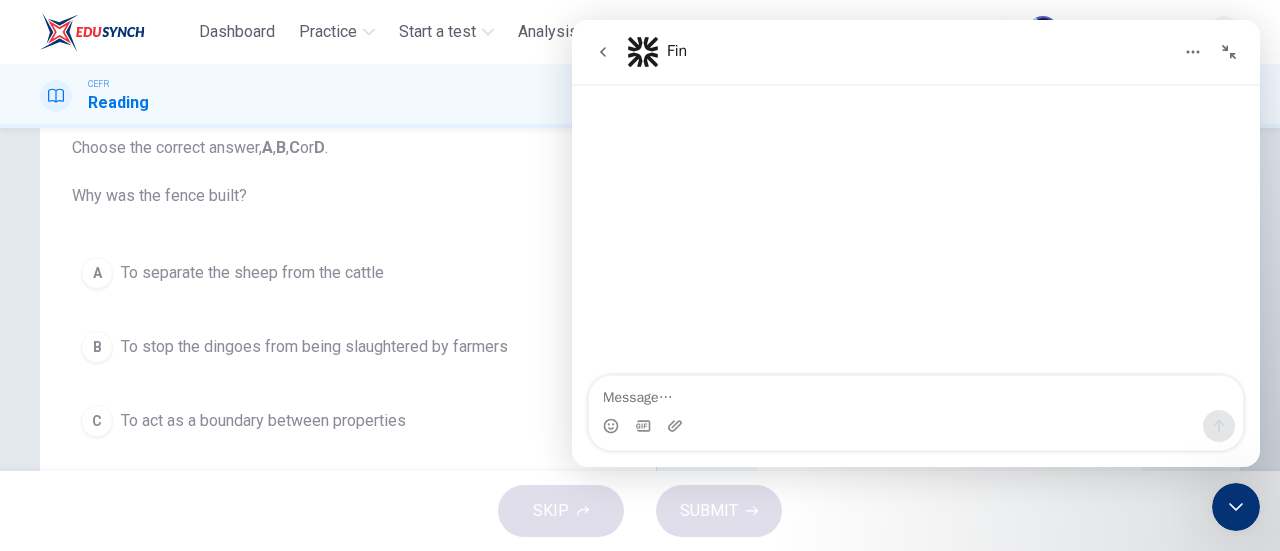 scroll, scrollTop: 2, scrollLeft: 0, axis: vertical 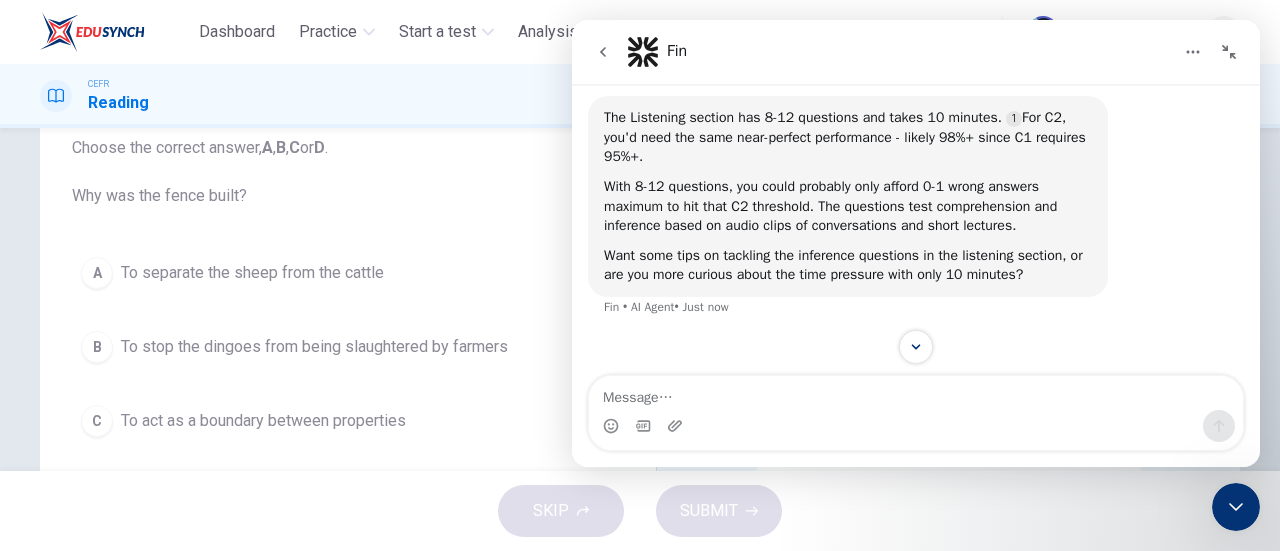 click at bounding box center (1229, 52) 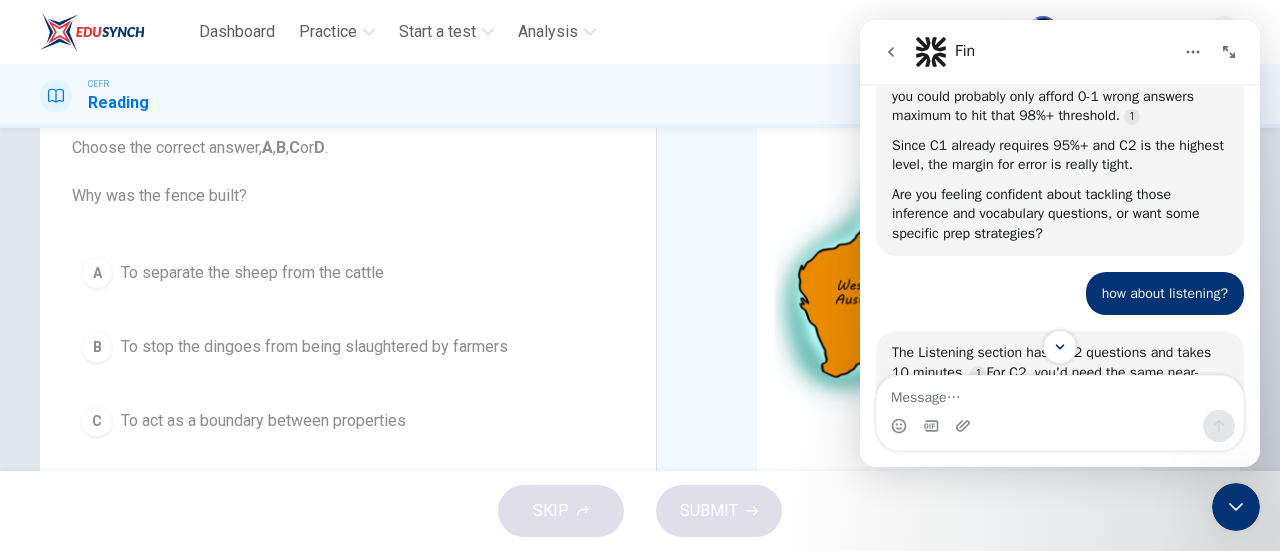 scroll, scrollTop: 1456, scrollLeft: 0, axis: vertical 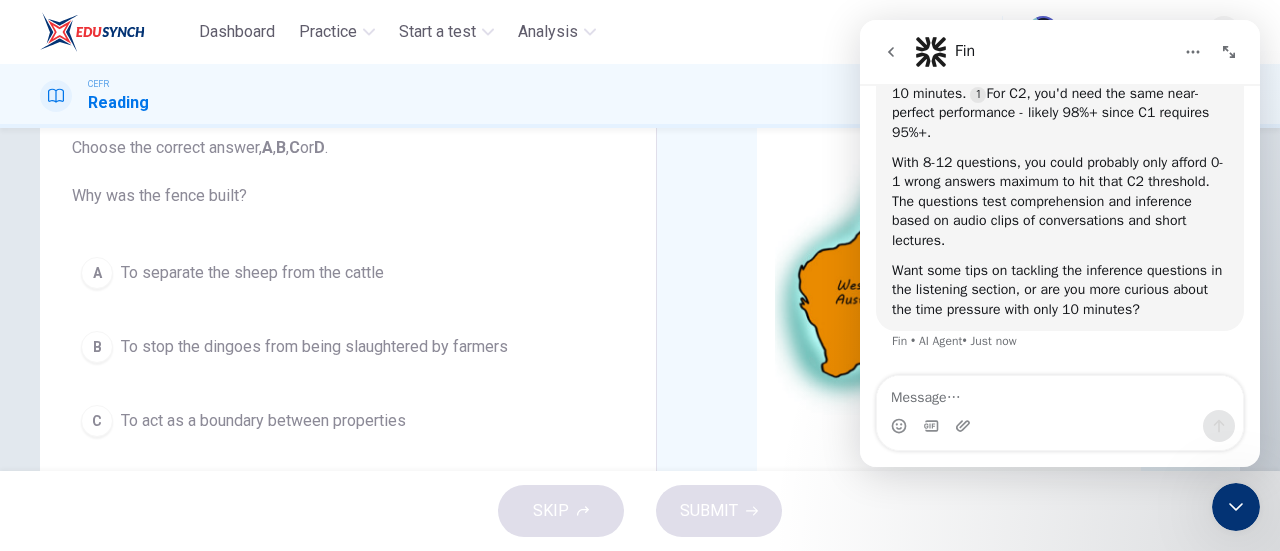 click on "CEFR Reading 00:00:08 END SESSION" at bounding box center [640, 96] 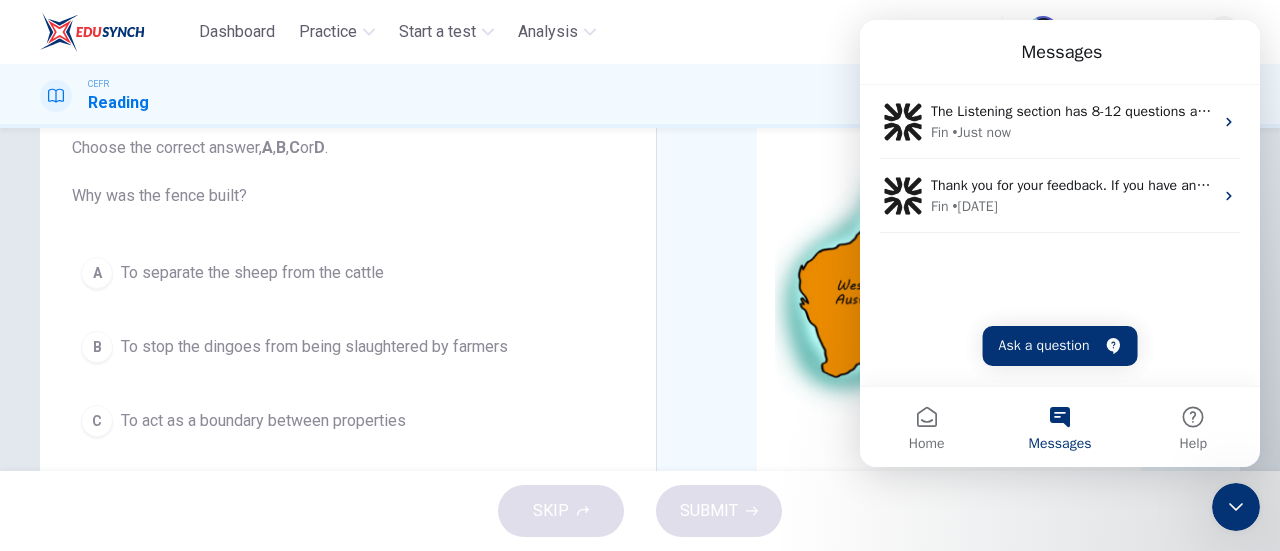 click at bounding box center (1236, 507) 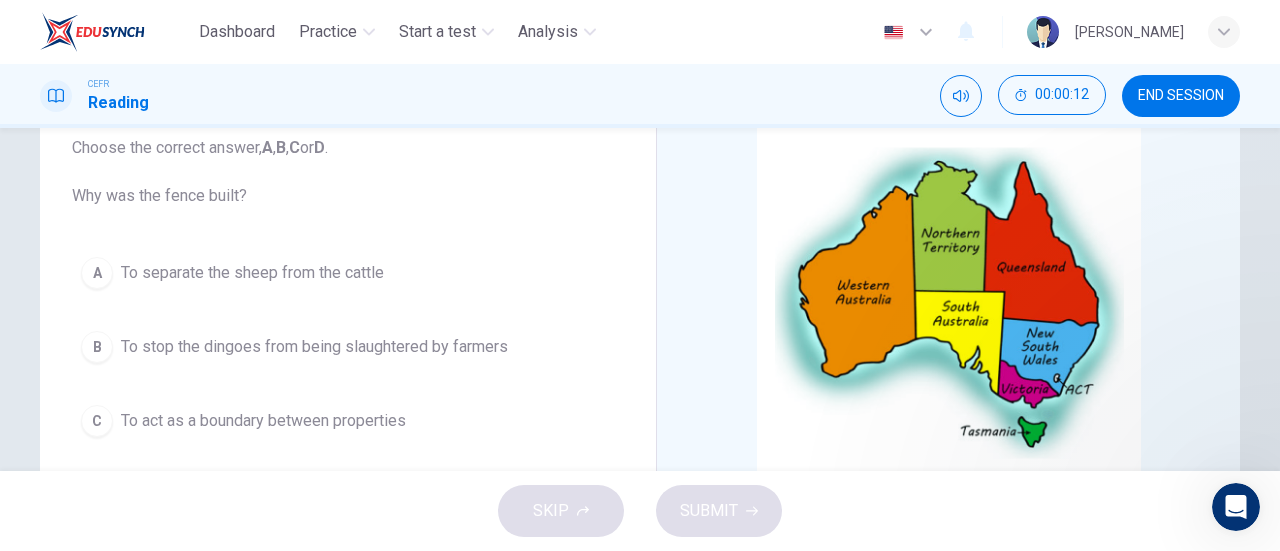 scroll, scrollTop: 0, scrollLeft: 0, axis: both 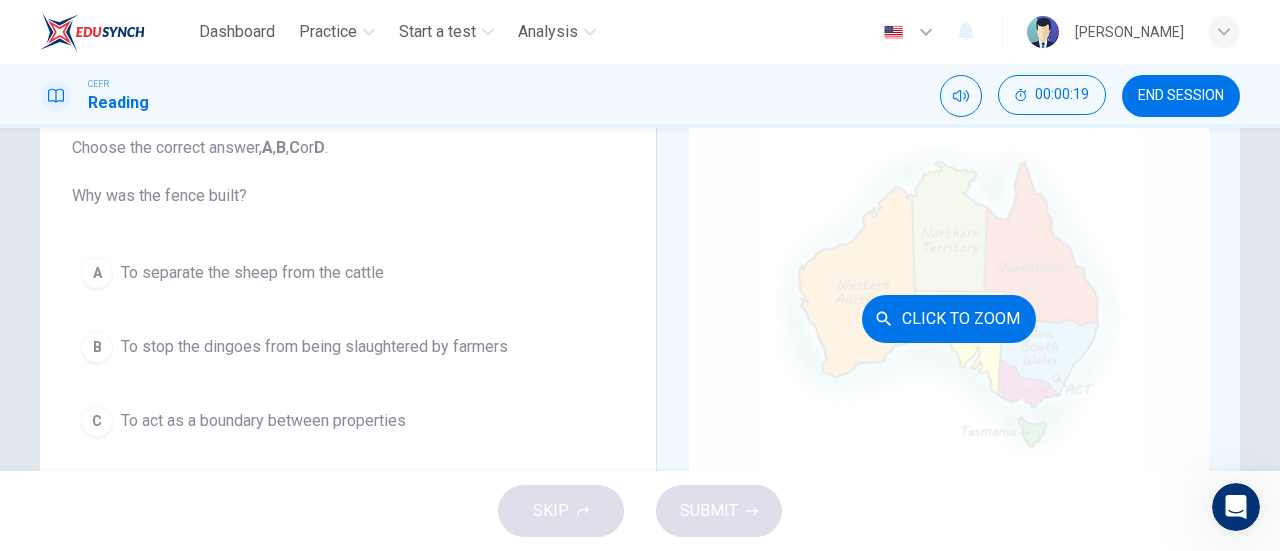 drag, startPoint x: 362, startPoint y: 290, endPoint x: 837, endPoint y: 281, distance: 475.08527 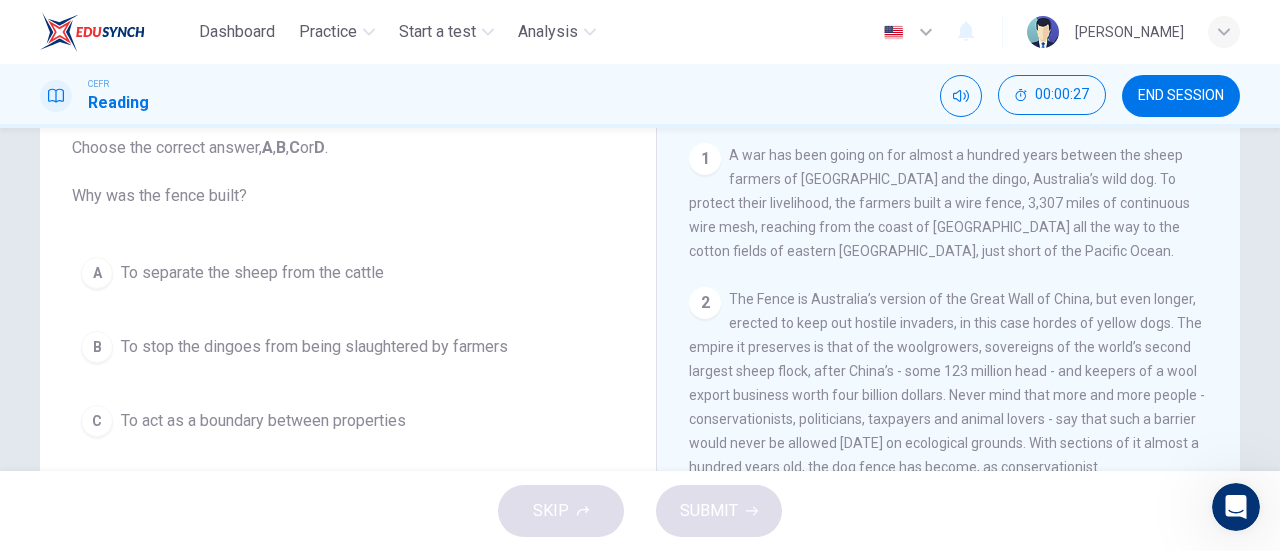 scroll, scrollTop: 407, scrollLeft: 0, axis: vertical 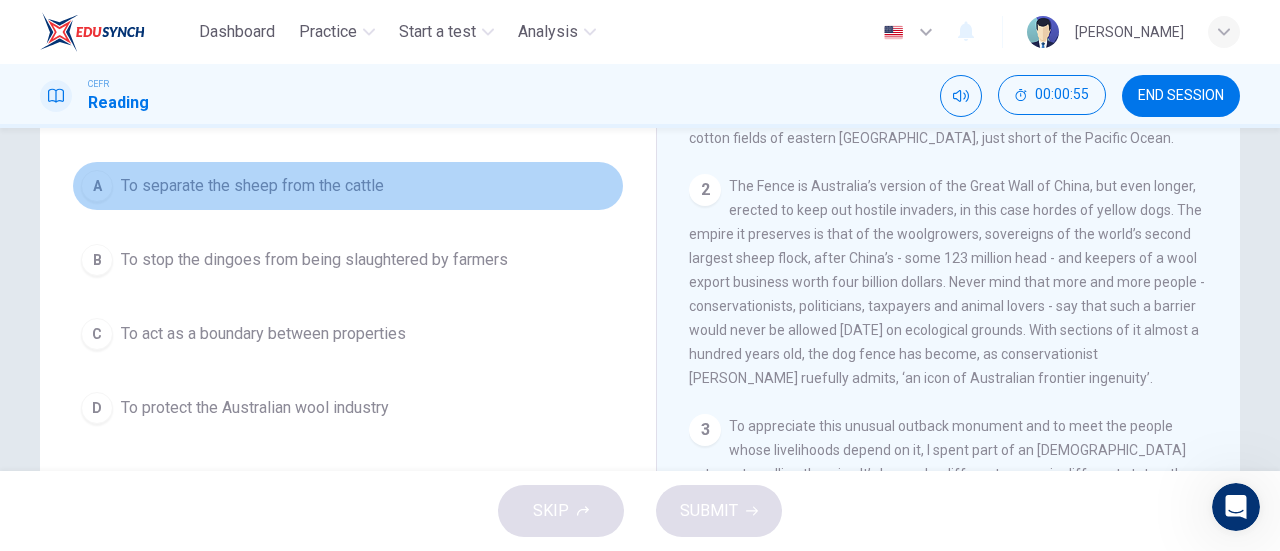 click on "To separate the sheep from the cattle" at bounding box center [252, 186] 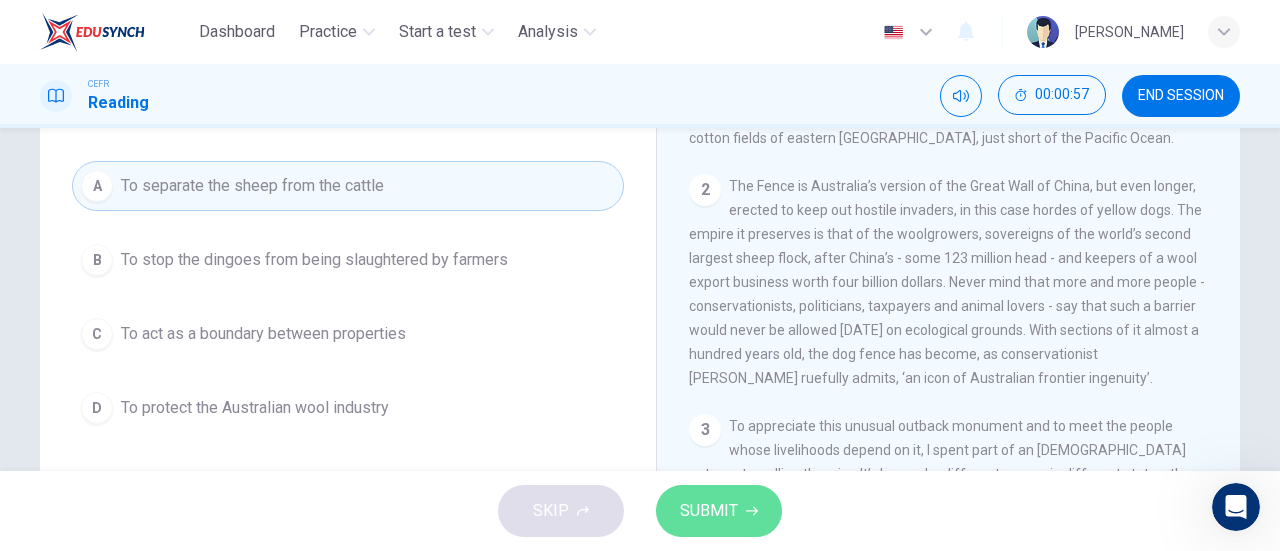 click on "SUBMIT" at bounding box center [709, 511] 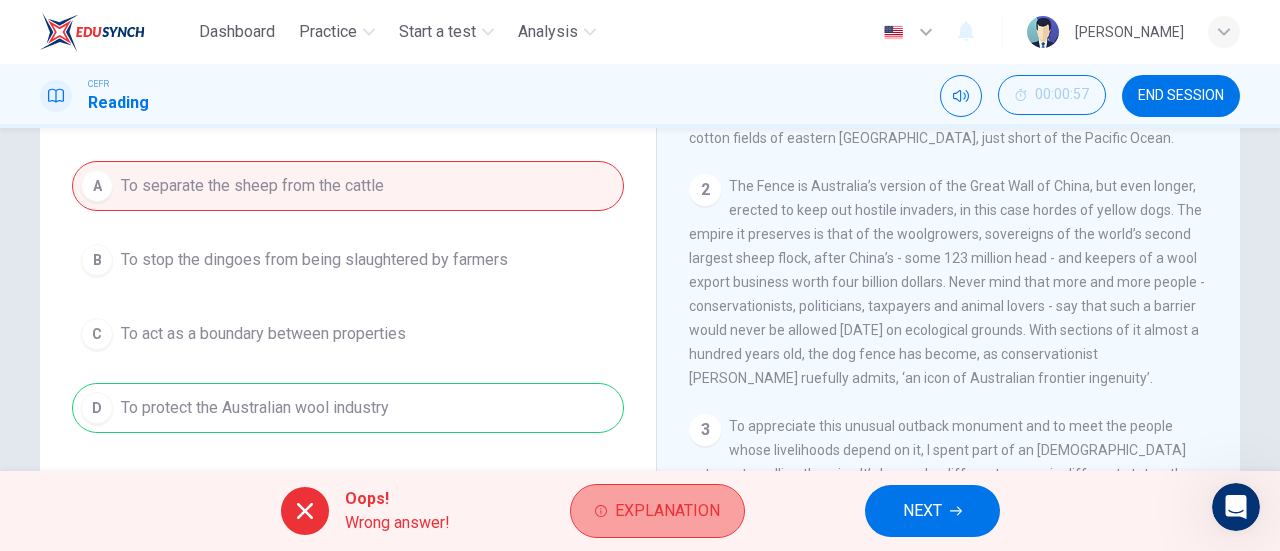 click on "Explanation" at bounding box center [657, 511] 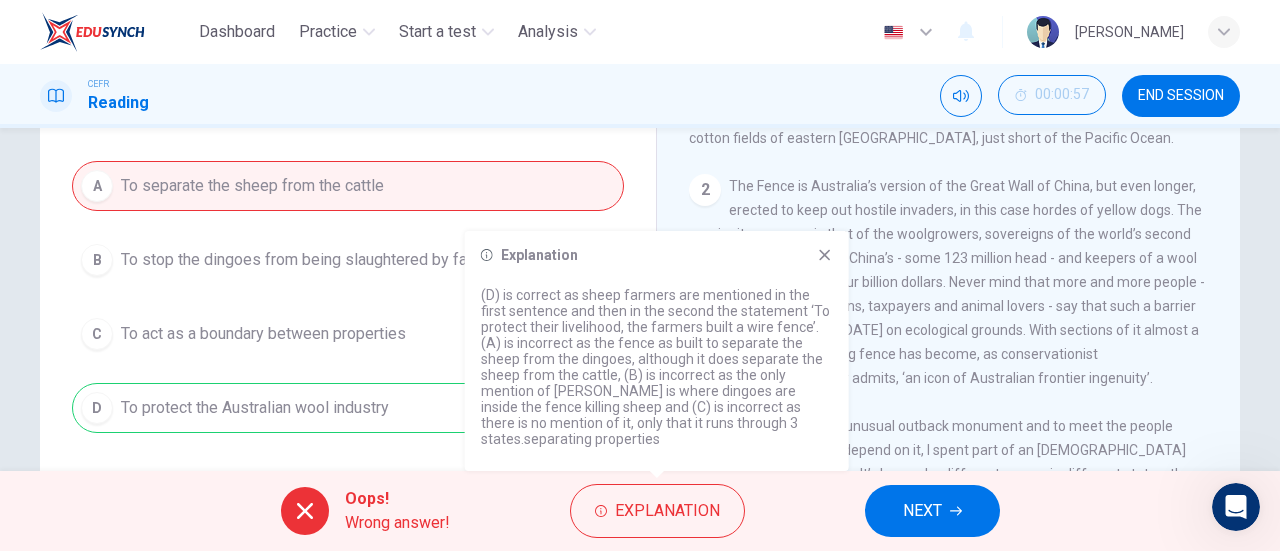 click 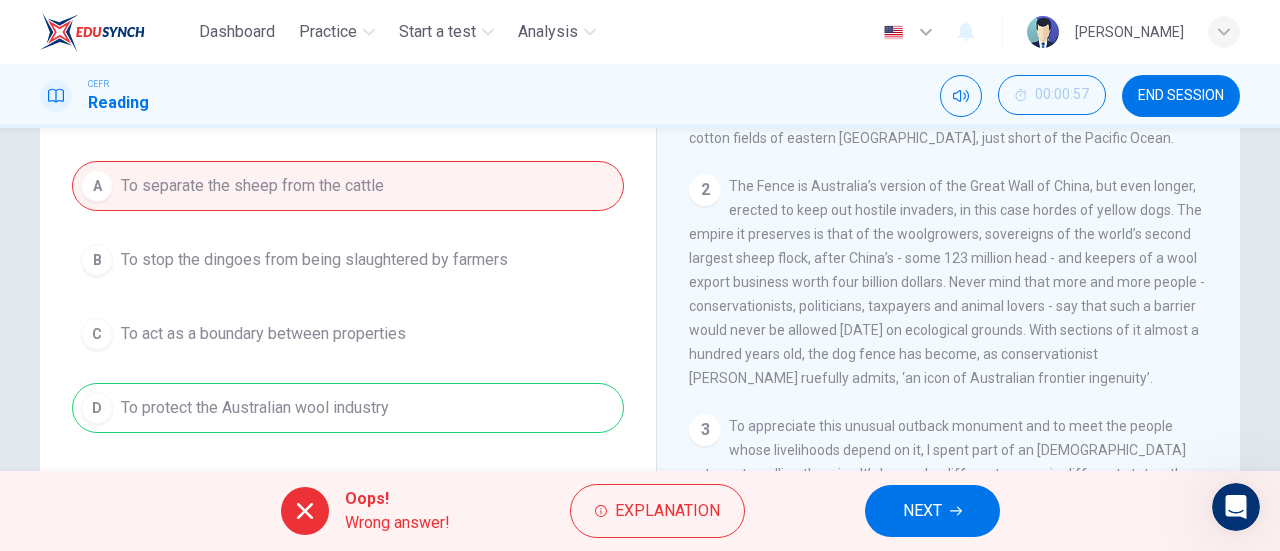 click on "NEXT" at bounding box center (922, 511) 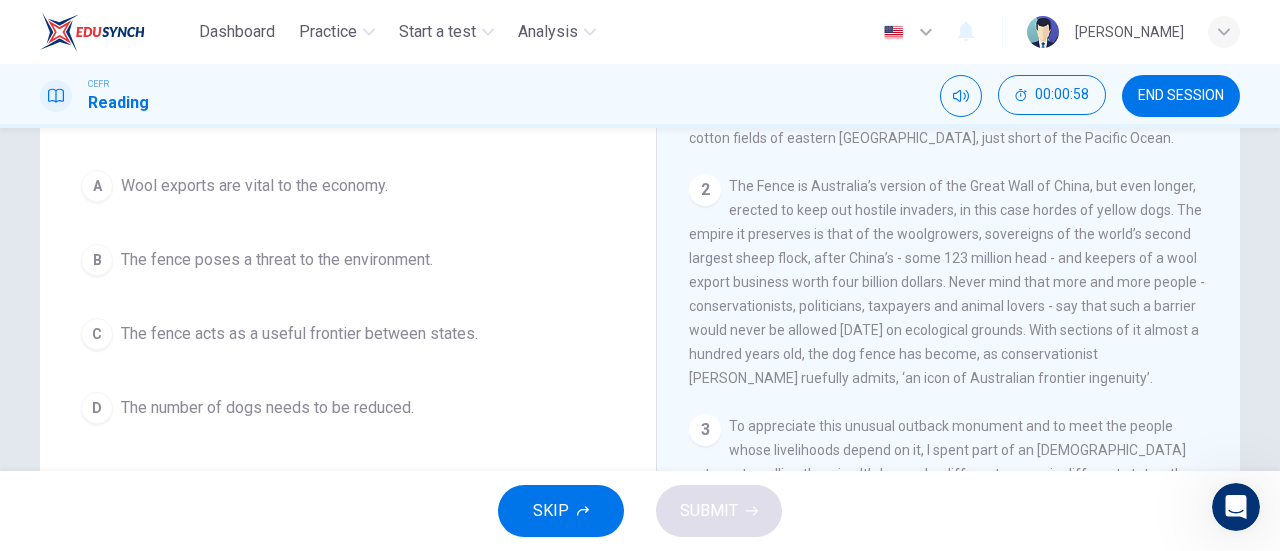 scroll, scrollTop: 424, scrollLeft: 0, axis: vertical 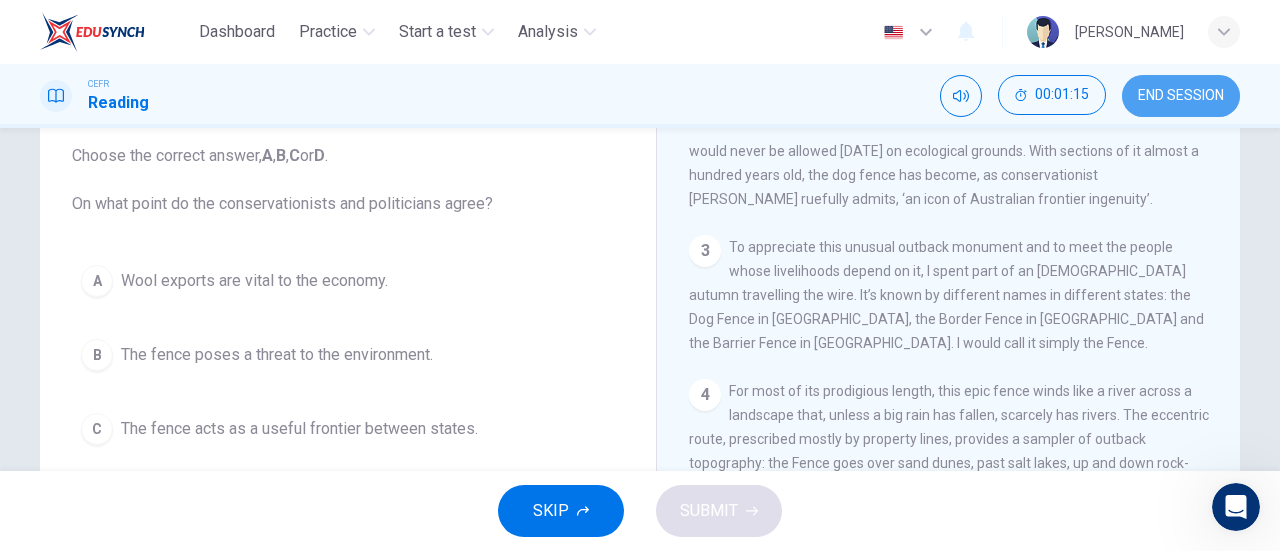 click on "END SESSION" at bounding box center (1181, 96) 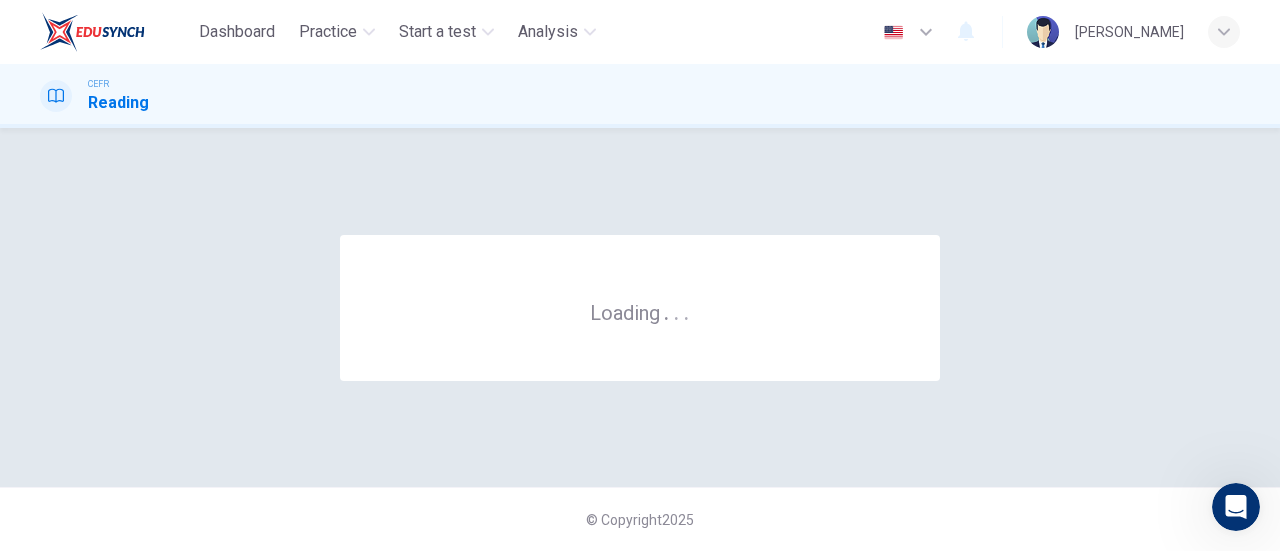 scroll, scrollTop: 0, scrollLeft: 0, axis: both 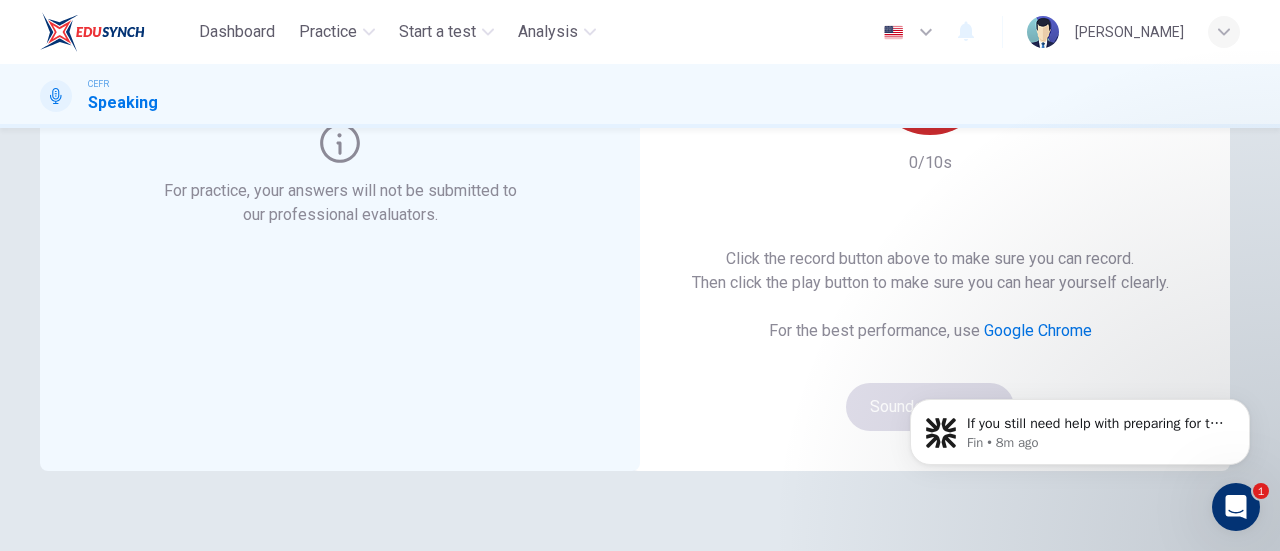 click on "Record" at bounding box center [930, 75] 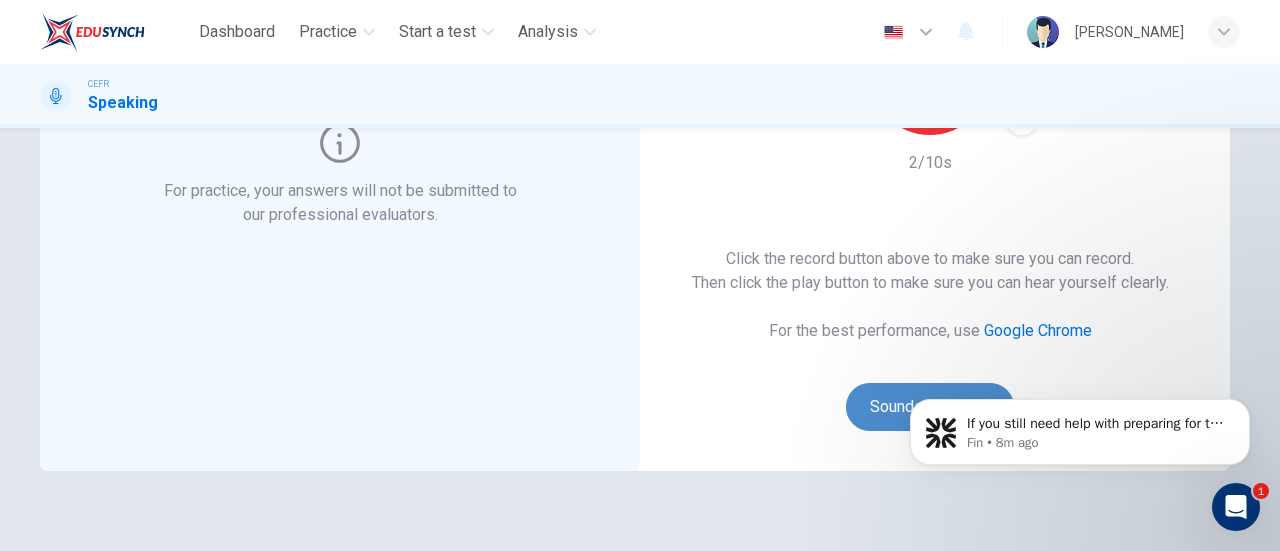 click on "Sounds good!" at bounding box center (930, 407) 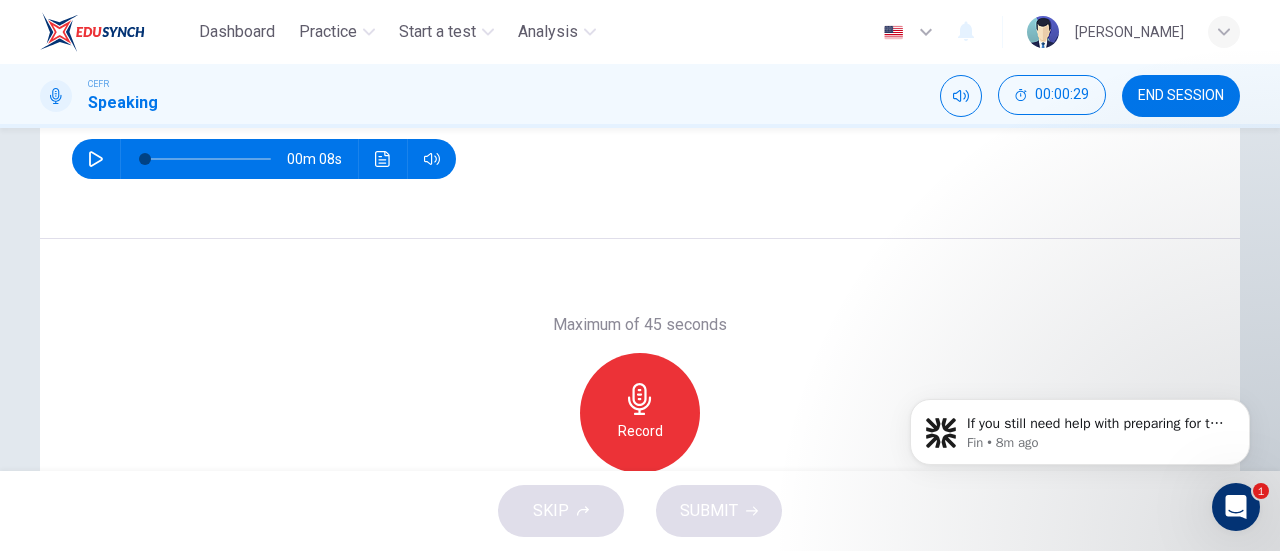 scroll, scrollTop: 278, scrollLeft: 0, axis: vertical 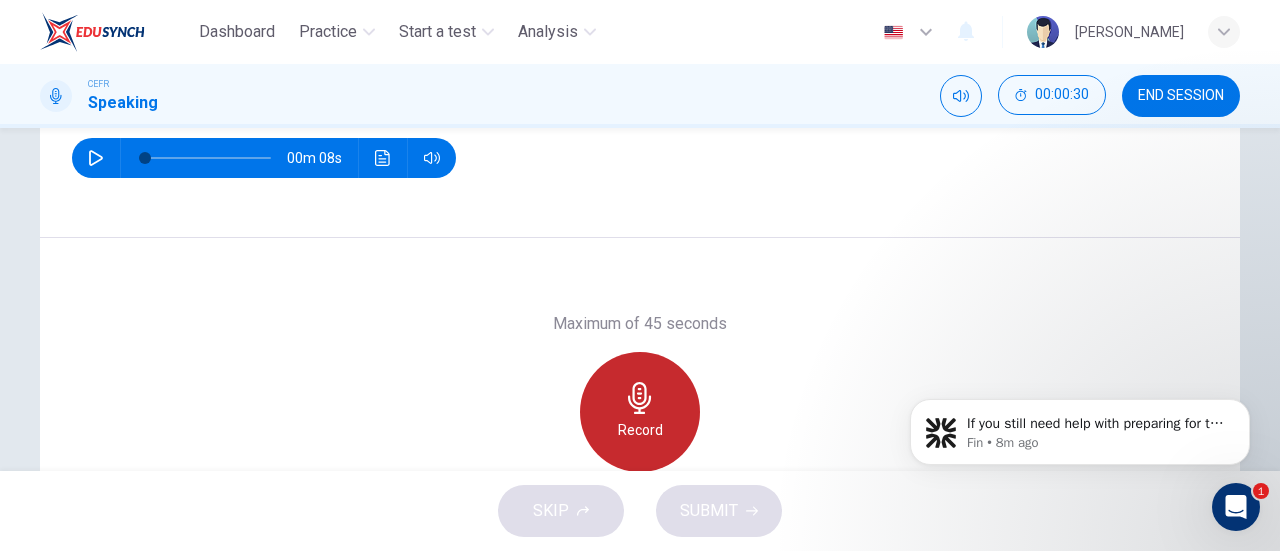 click on "Record" at bounding box center (640, 412) 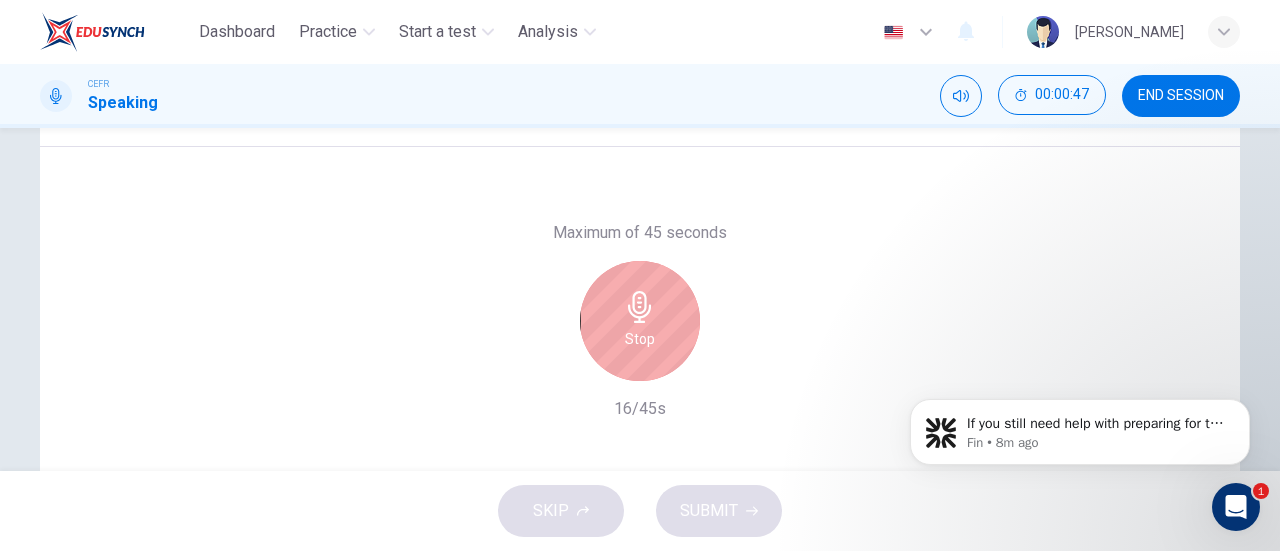 scroll, scrollTop: 370, scrollLeft: 0, axis: vertical 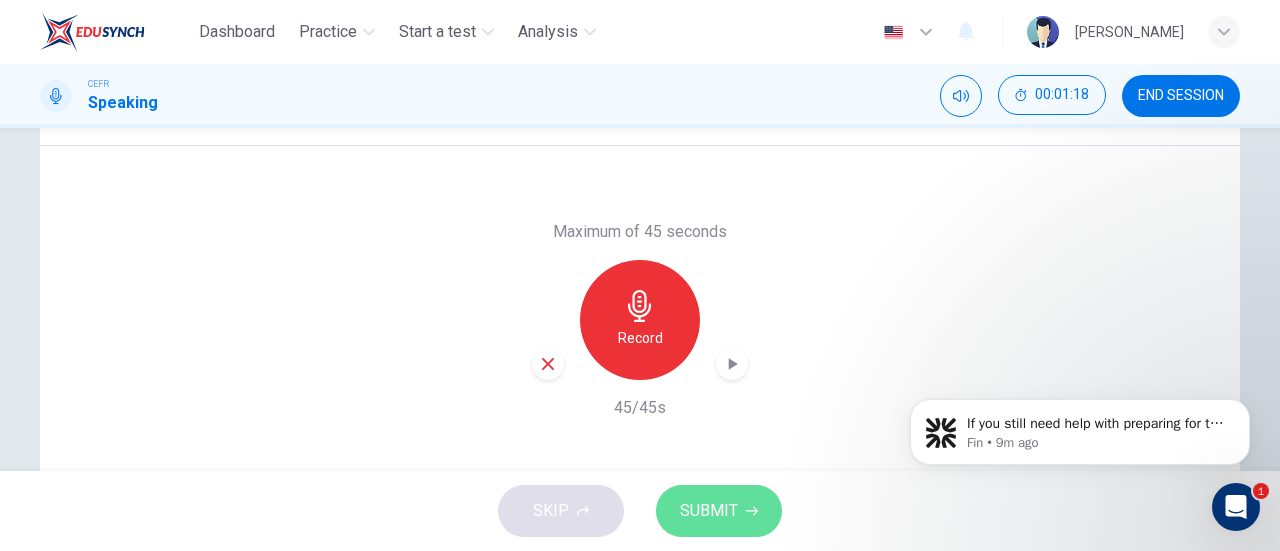 click 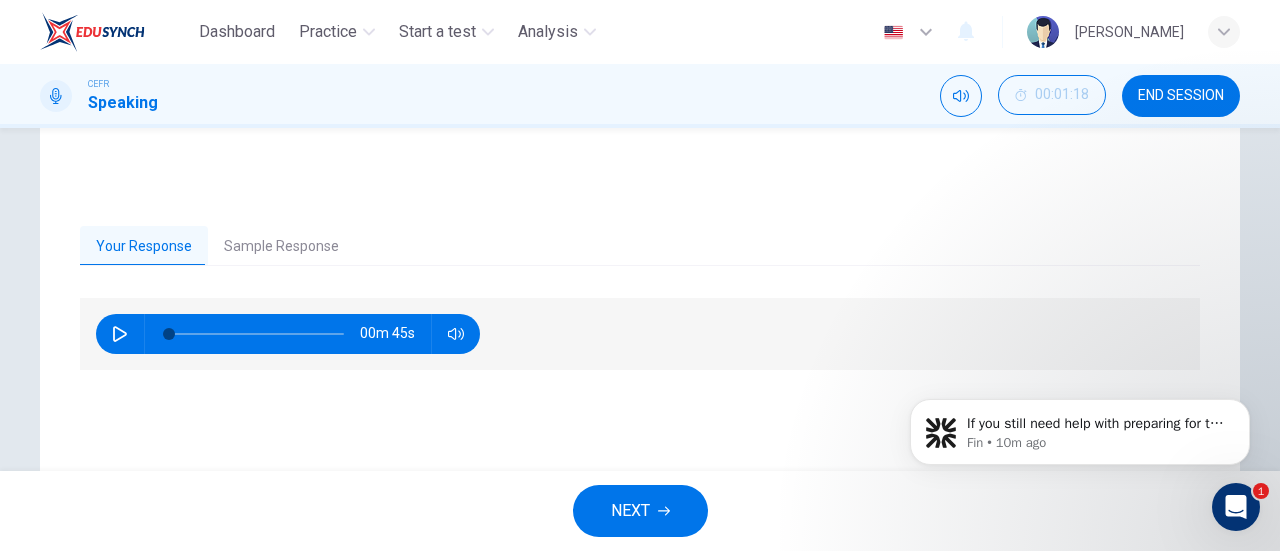 click at bounding box center [1236, 507] 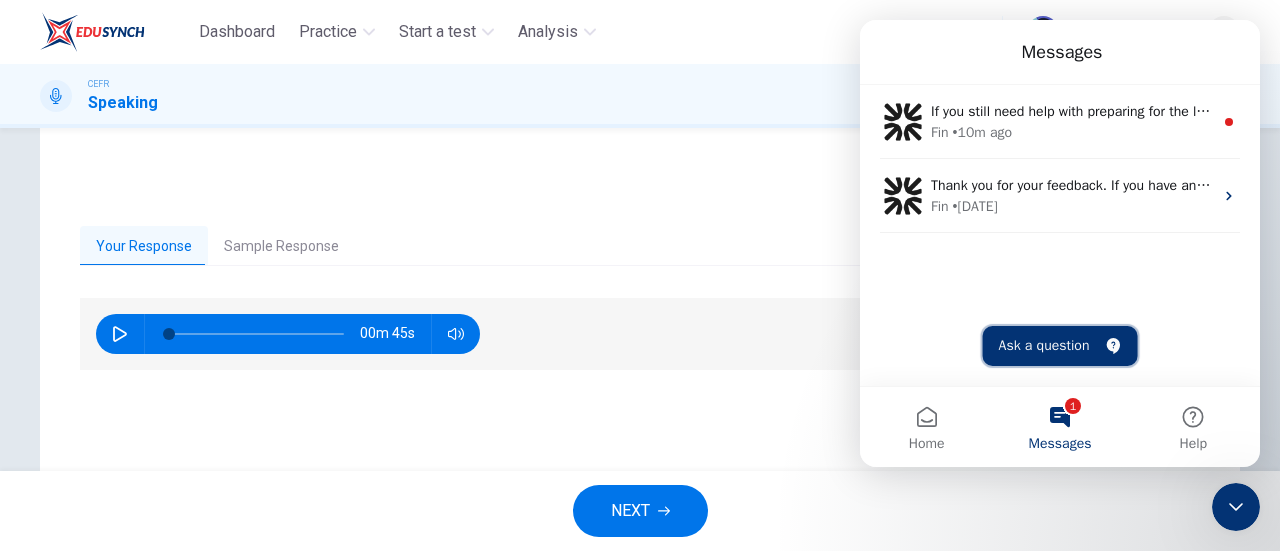 click on "Ask a question" at bounding box center [1060, 346] 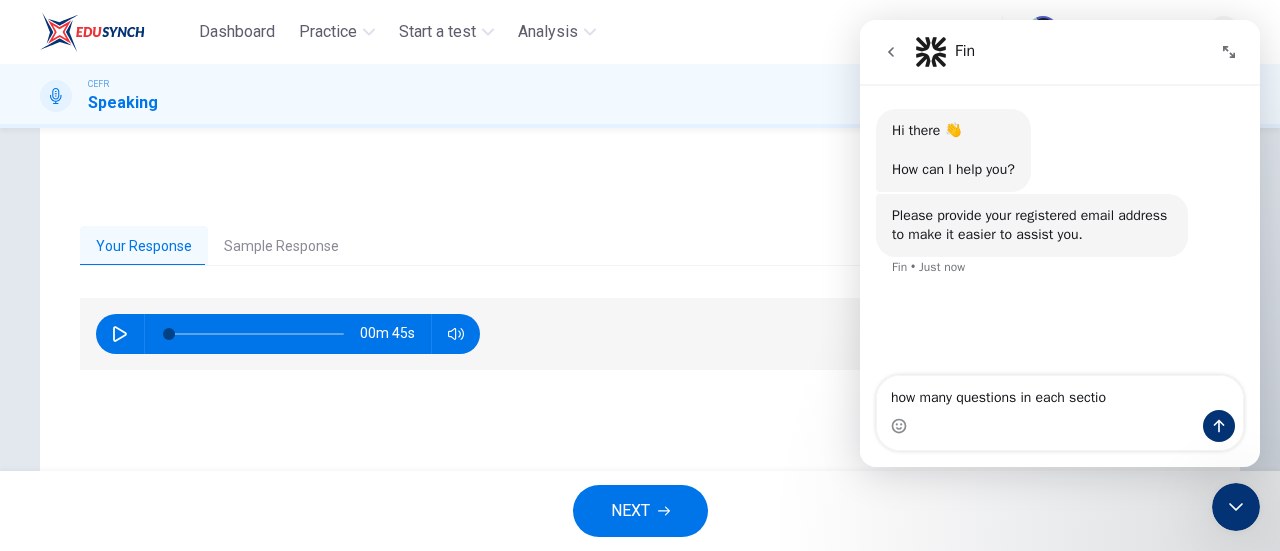 type on "how many questions in each section" 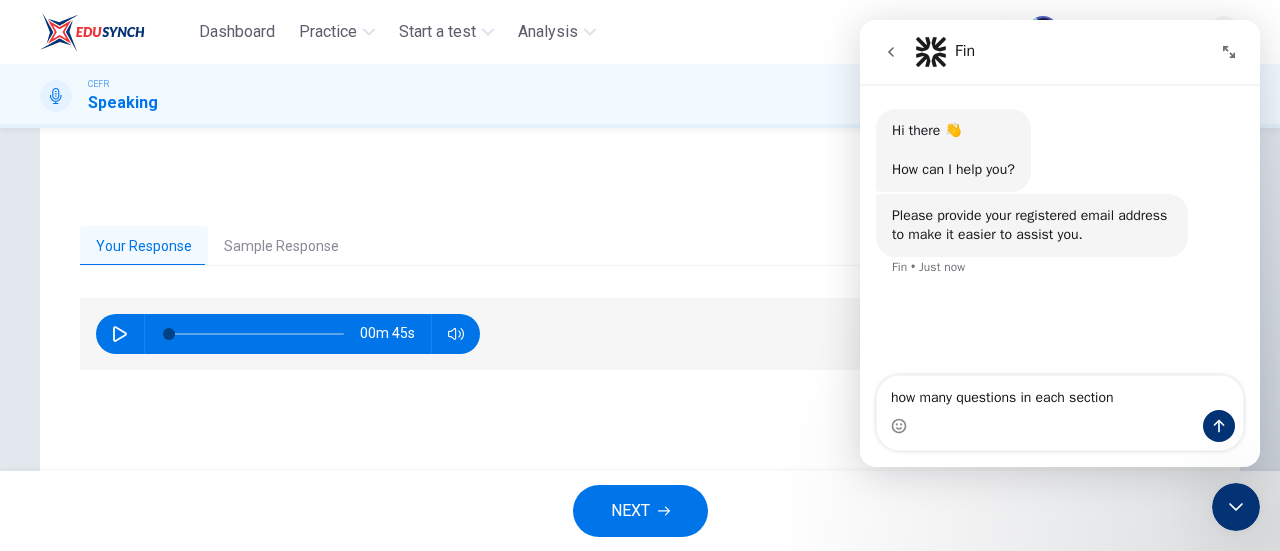type 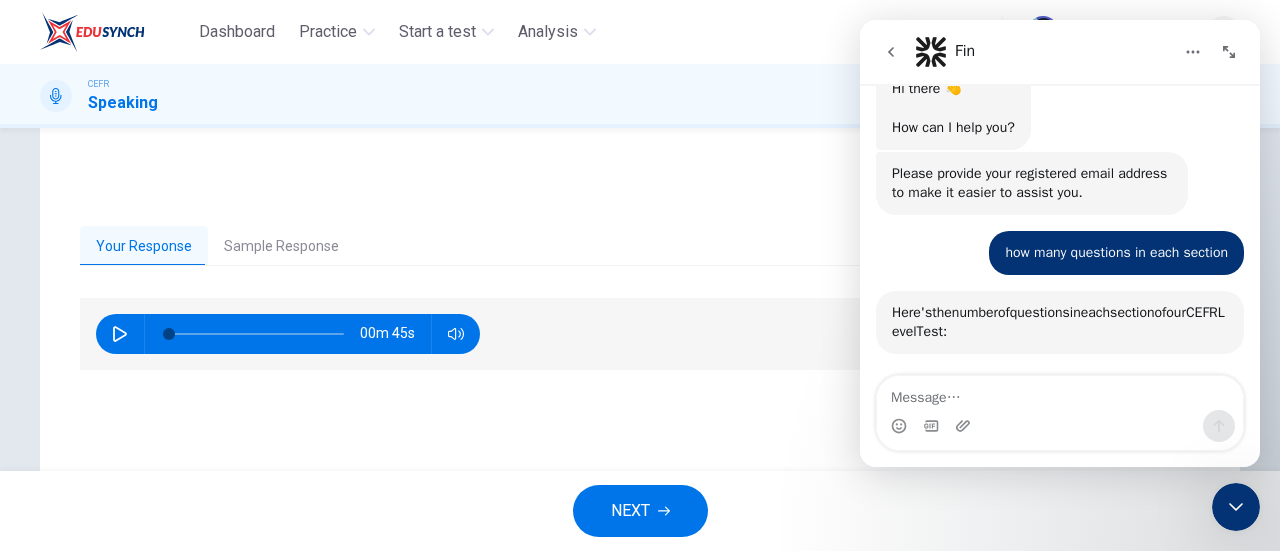 scroll, scrollTop: 1, scrollLeft: 0, axis: vertical 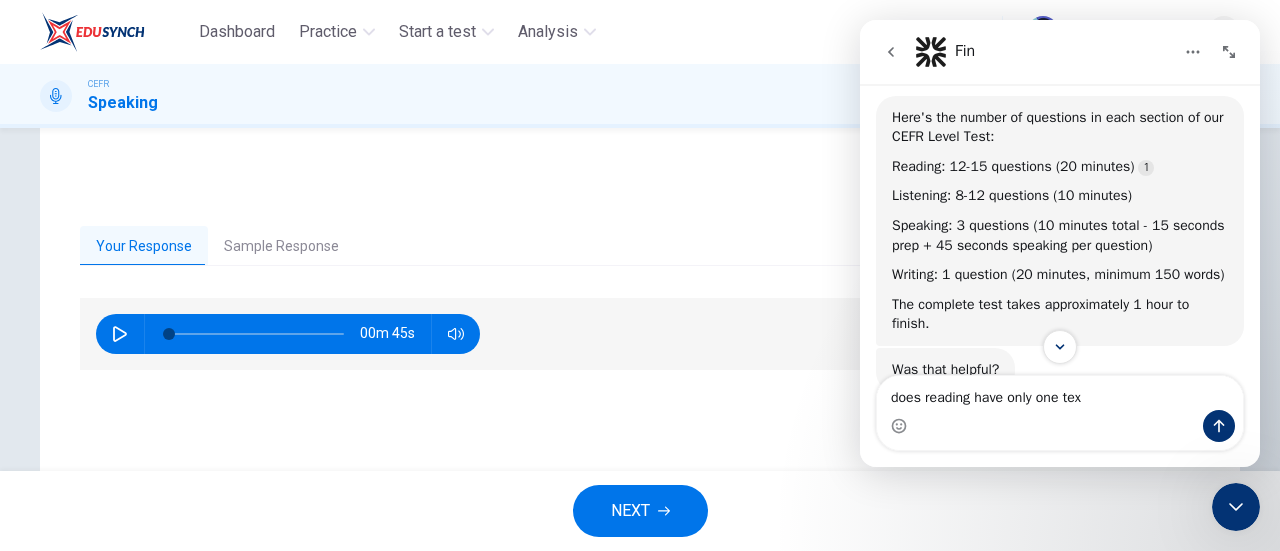 type on "does reading have only one text" 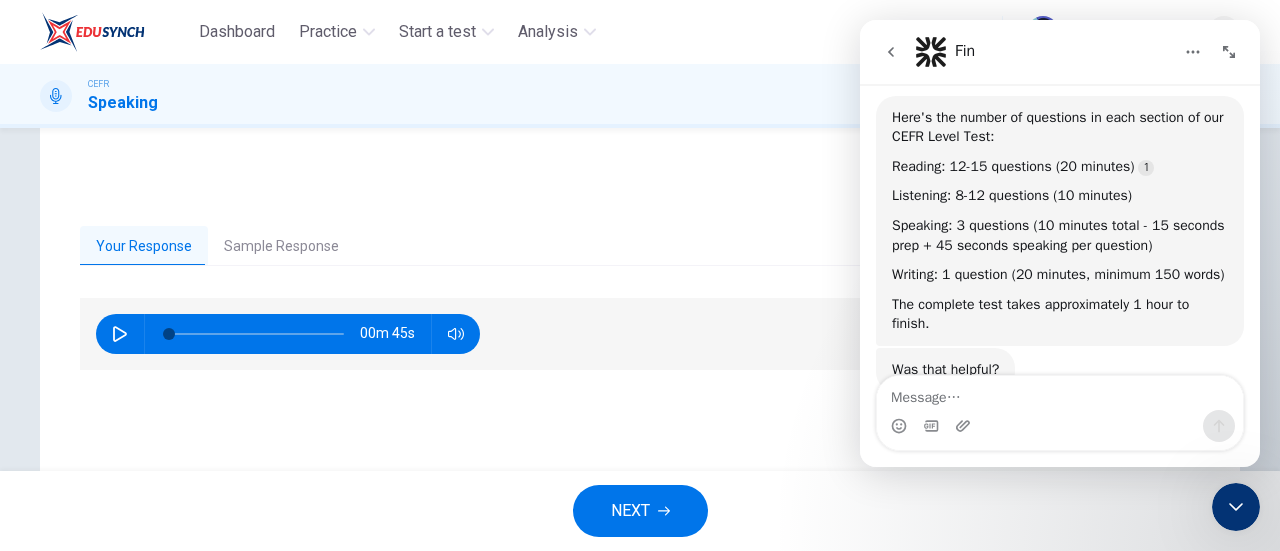 scroll, scrollTop: 2, scrollLeft: 0, axis: vertical 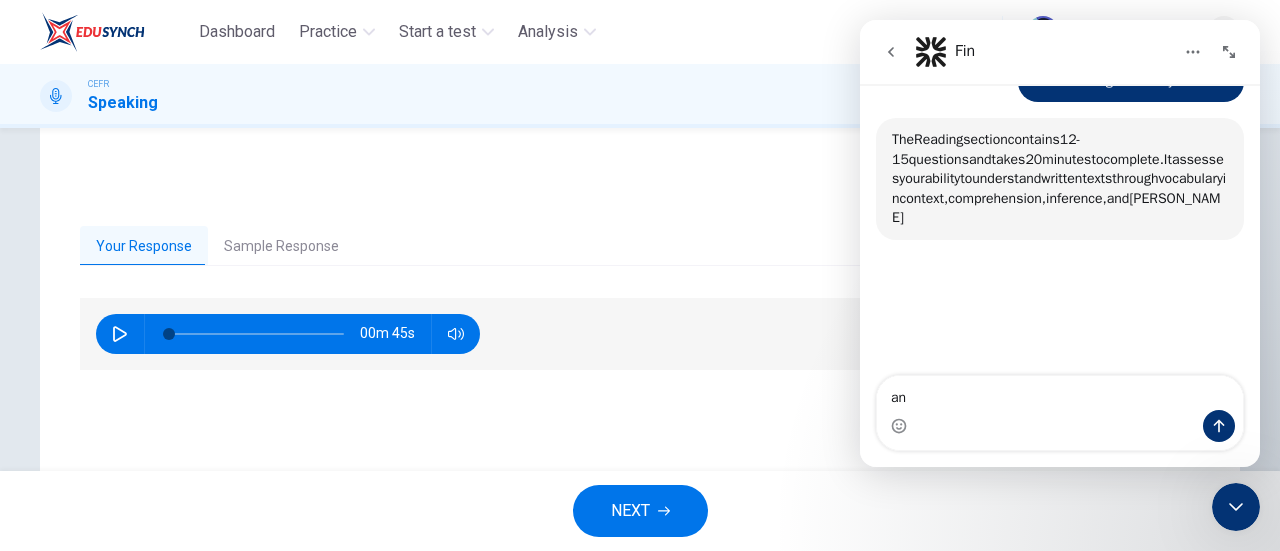 type on "a" 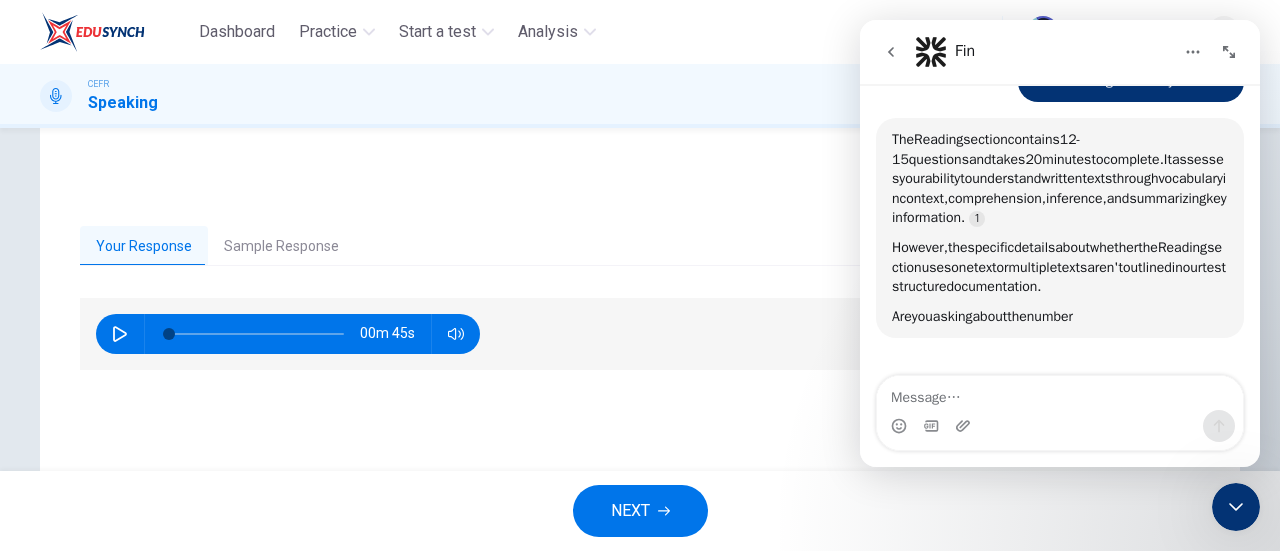 scroll, scrollTop: 588, scrollLeft: 0, axis: vertical 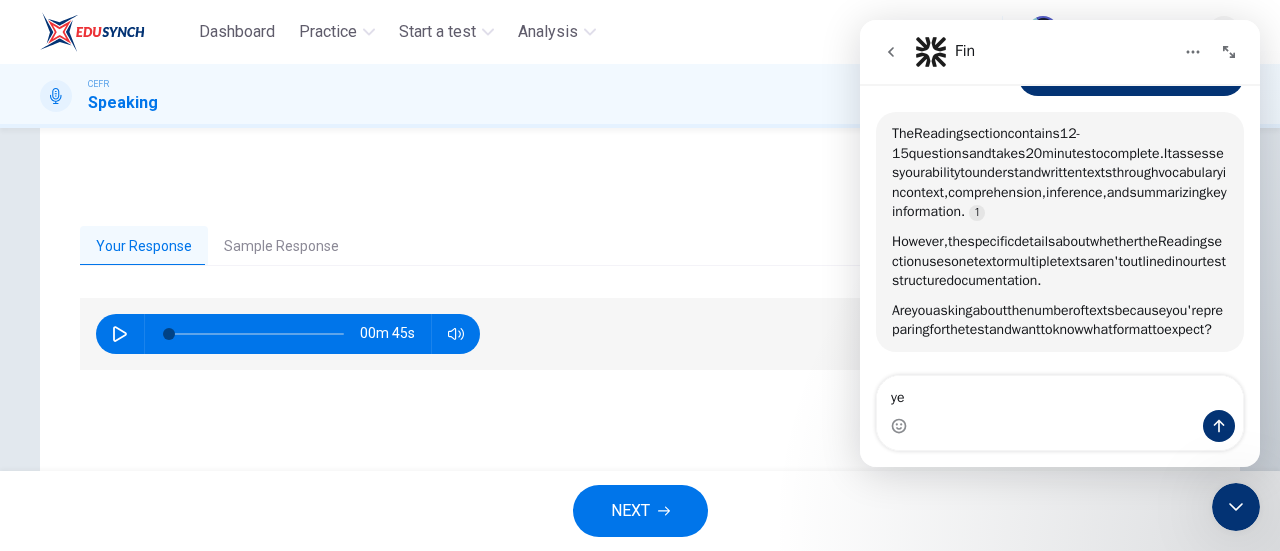 type on "yes" 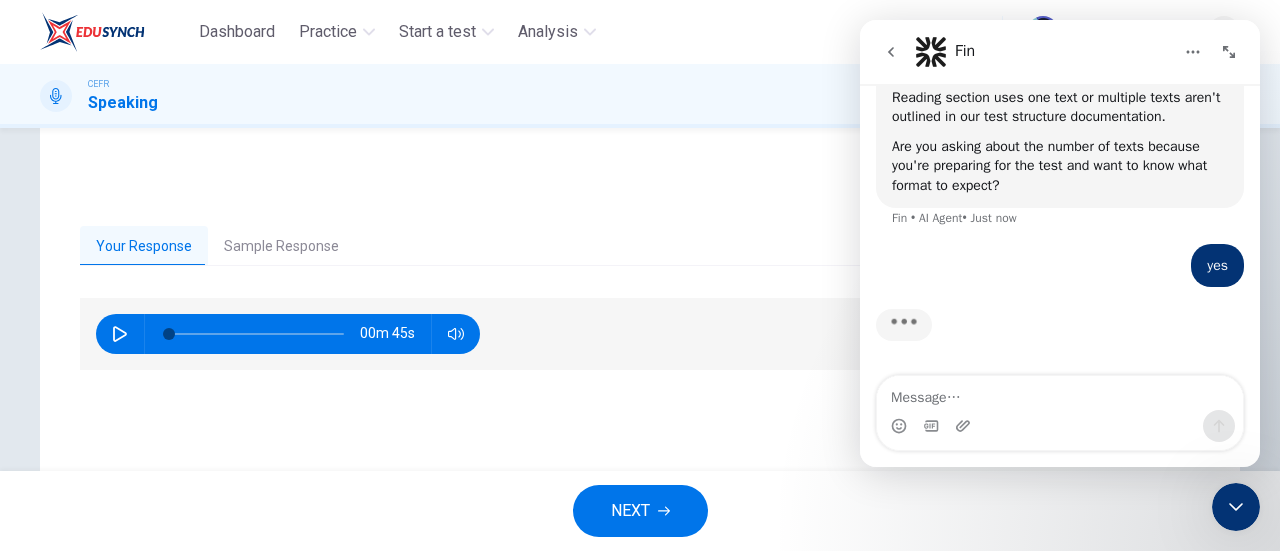 scroll, scrollTop: 777, scrollLeft: 0, axis: vertical 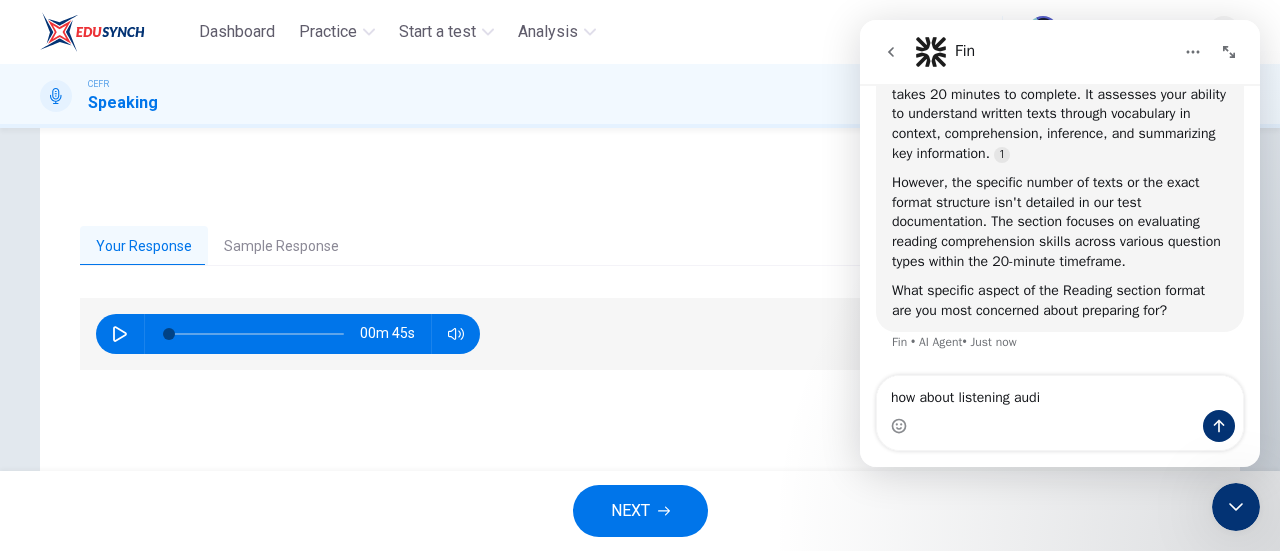 type on "how about listening audio" 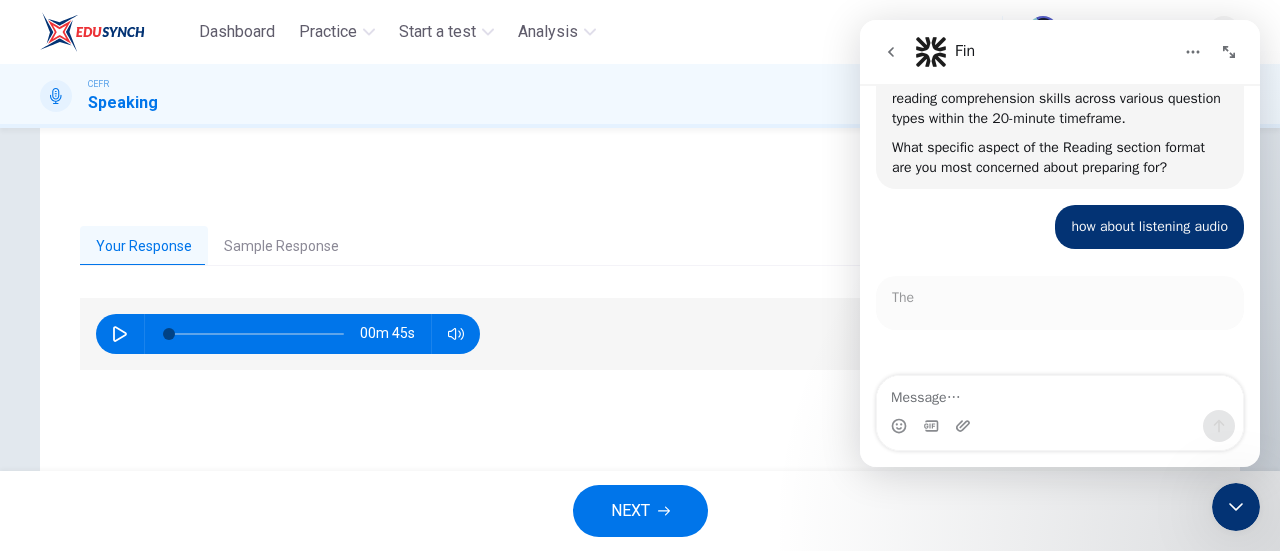scroll, scrollTop: 1137, scrollLeft: 0, axis: vertical 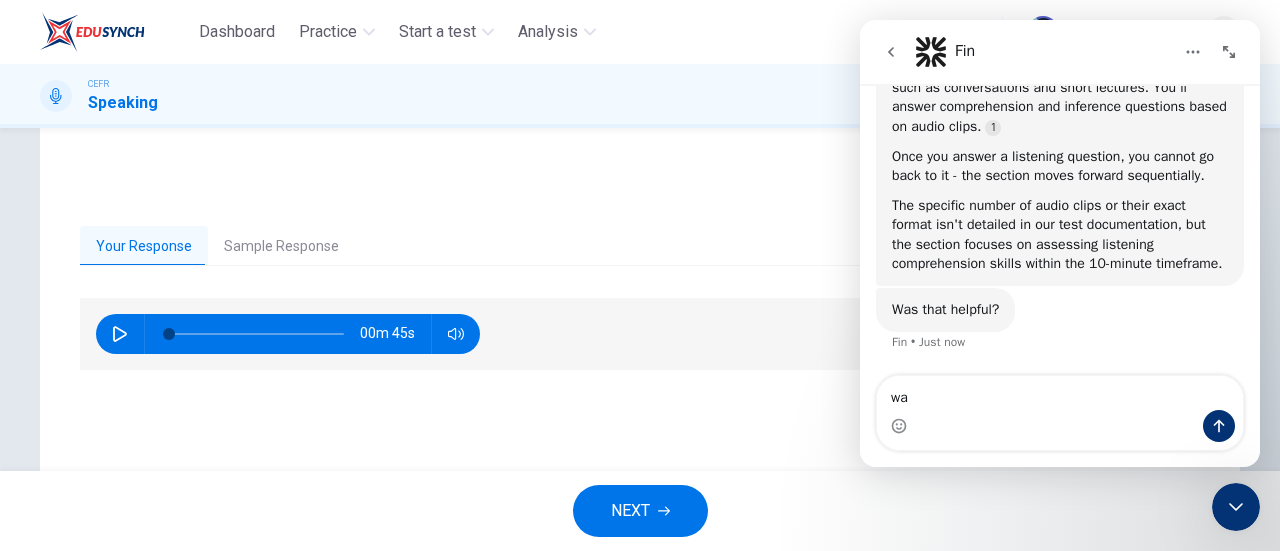 type on "w" 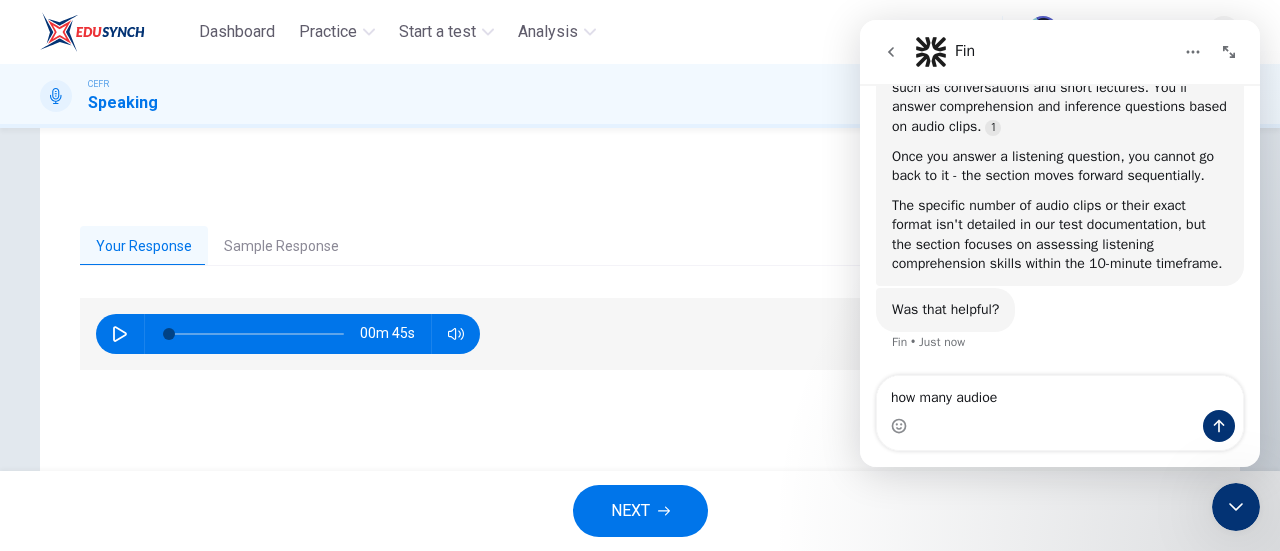 type on "how many audioes" 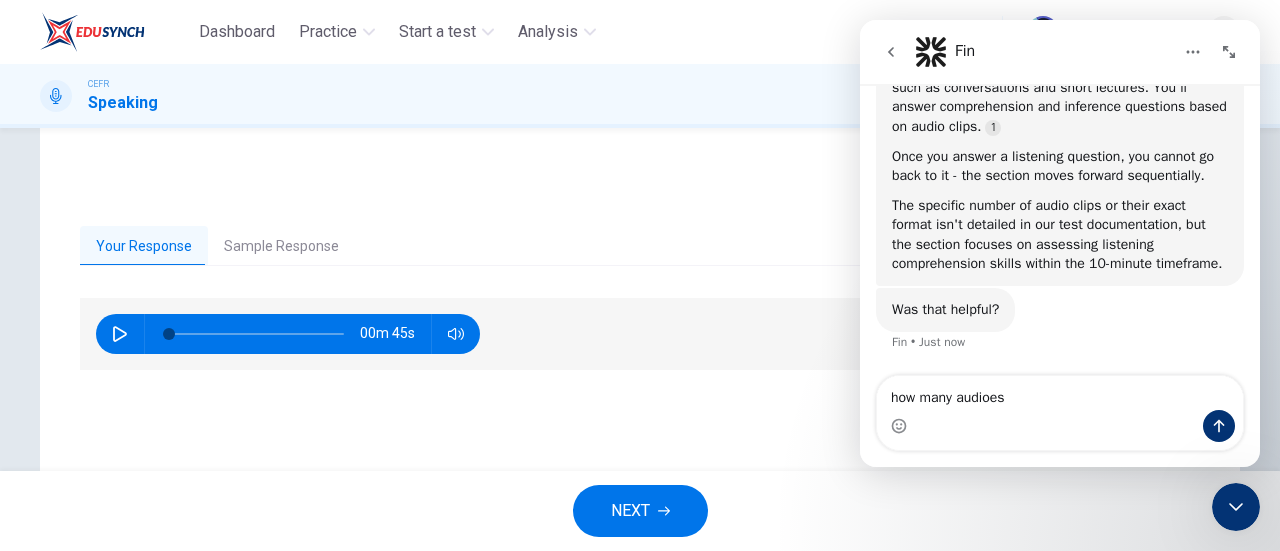 type 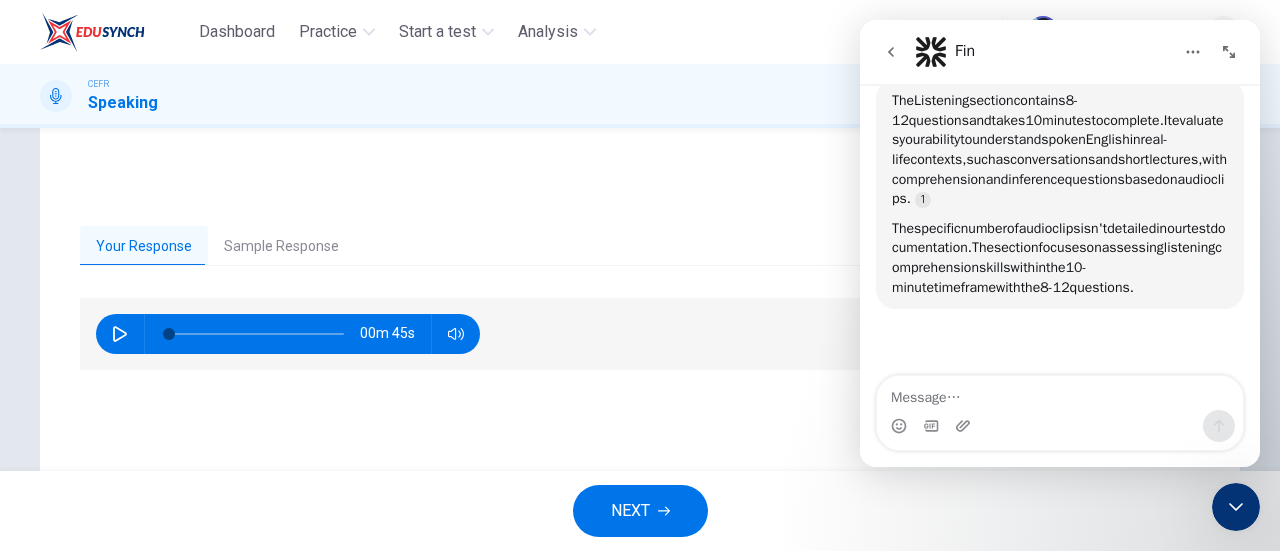 scroll, scrollTop: 1727, scrollLeft: 0, axis: vertical 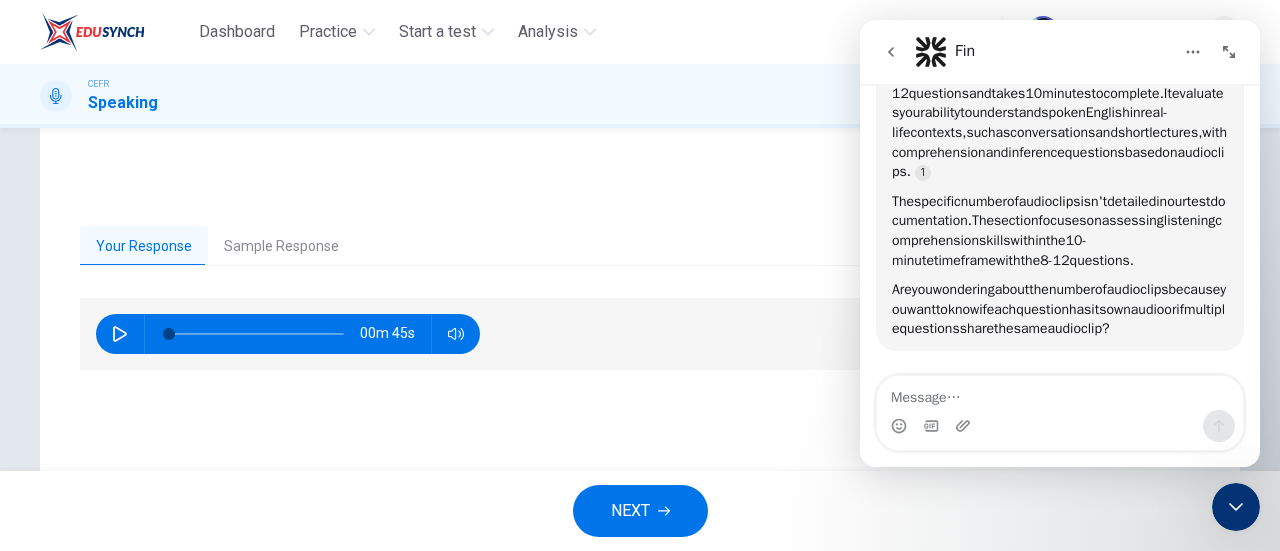 click on "Your Response Sample Response 00m 45s 00m 45s" at bounding box center (640, 340) 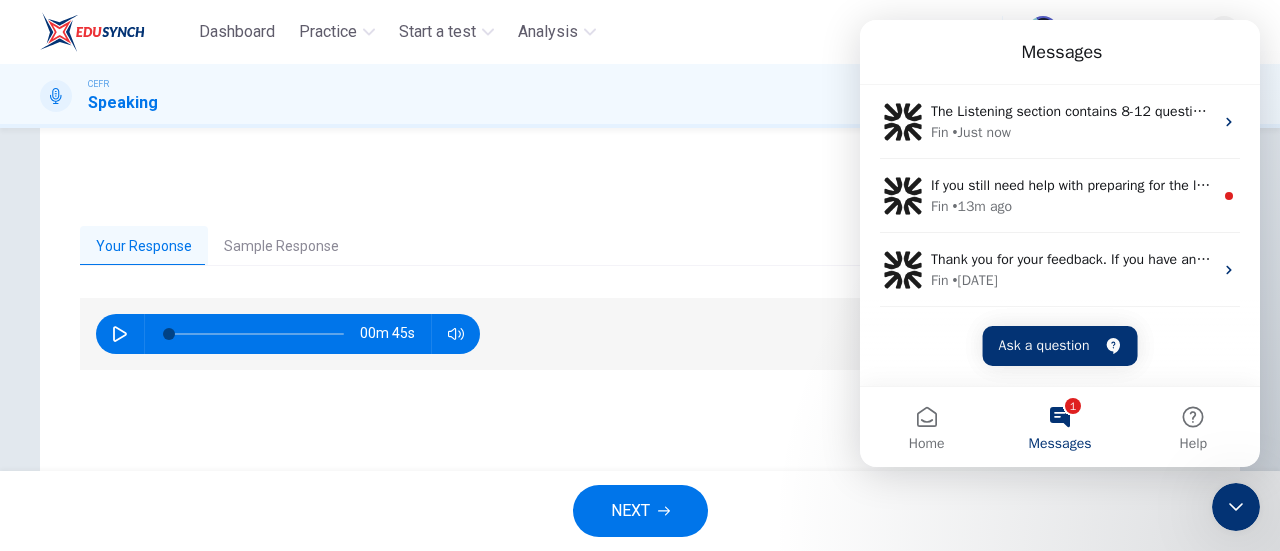 scroll, scrollTop: 2, scrollLeft: 0, axis: vertical 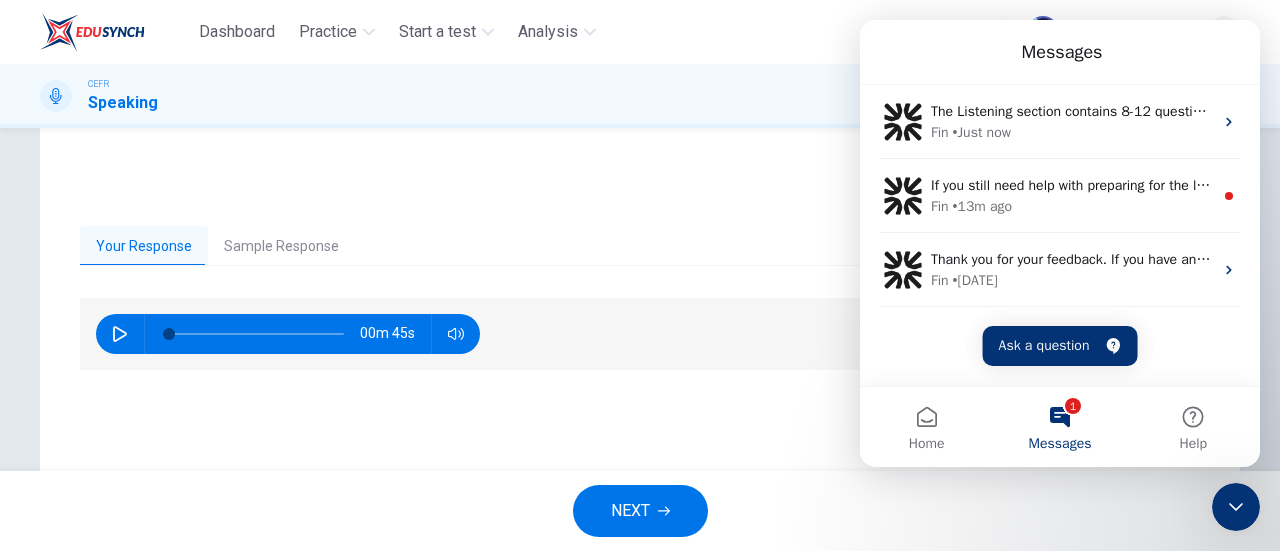 click on "Your Response Sample Response 00m 45s 00m 45s" at bounding box center (640, 340) 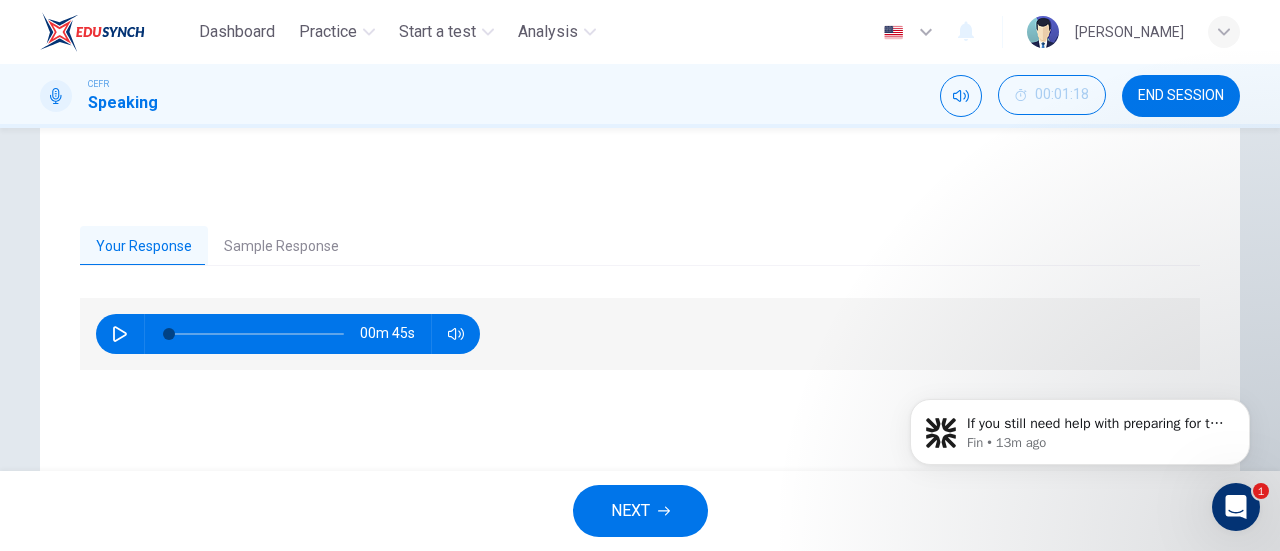 scroll, scrollTop: 0, scrollLeft: 0, axis: both 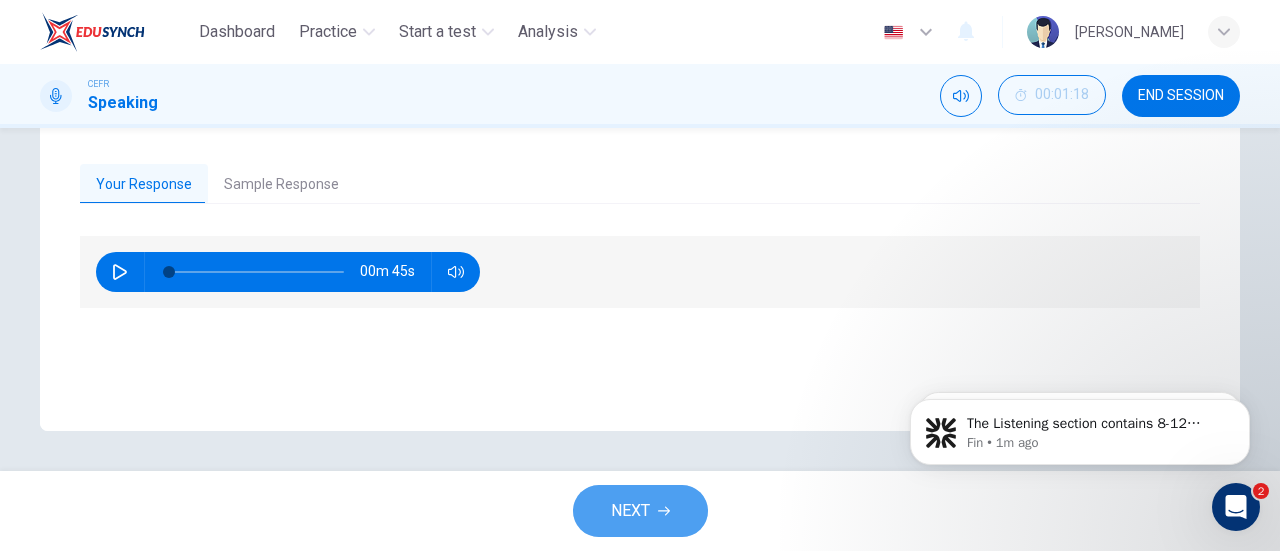 click on "NEXT" at bounding box center [640, 511] 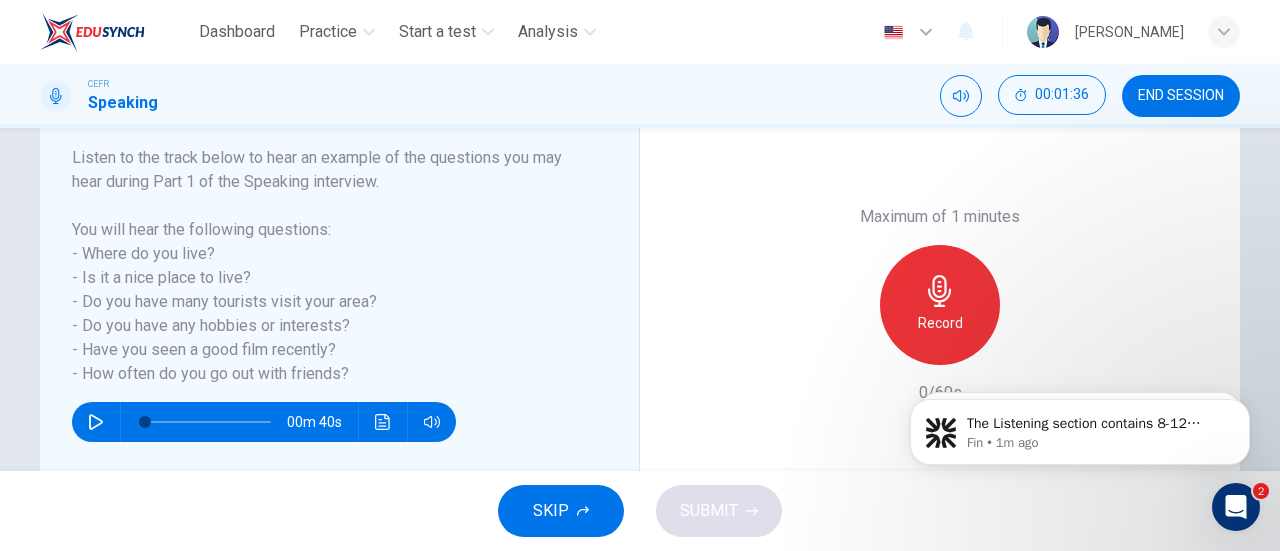 scroll, scrollTop: 312, scrollLeft: 0, axis: vertical 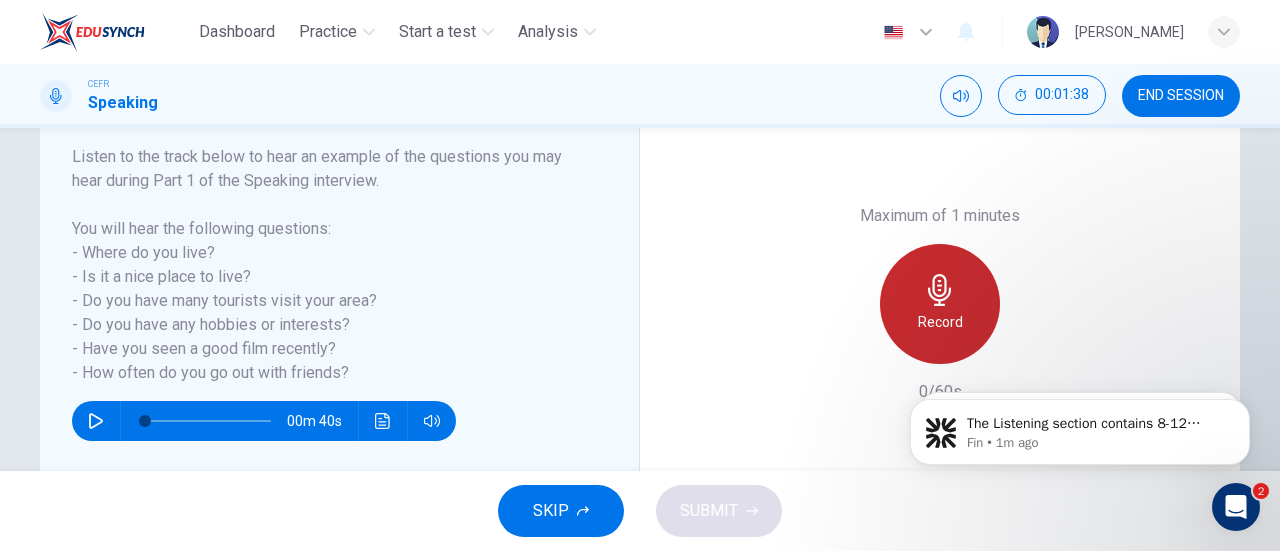 click on "Record" at bounding box center [940, 304] 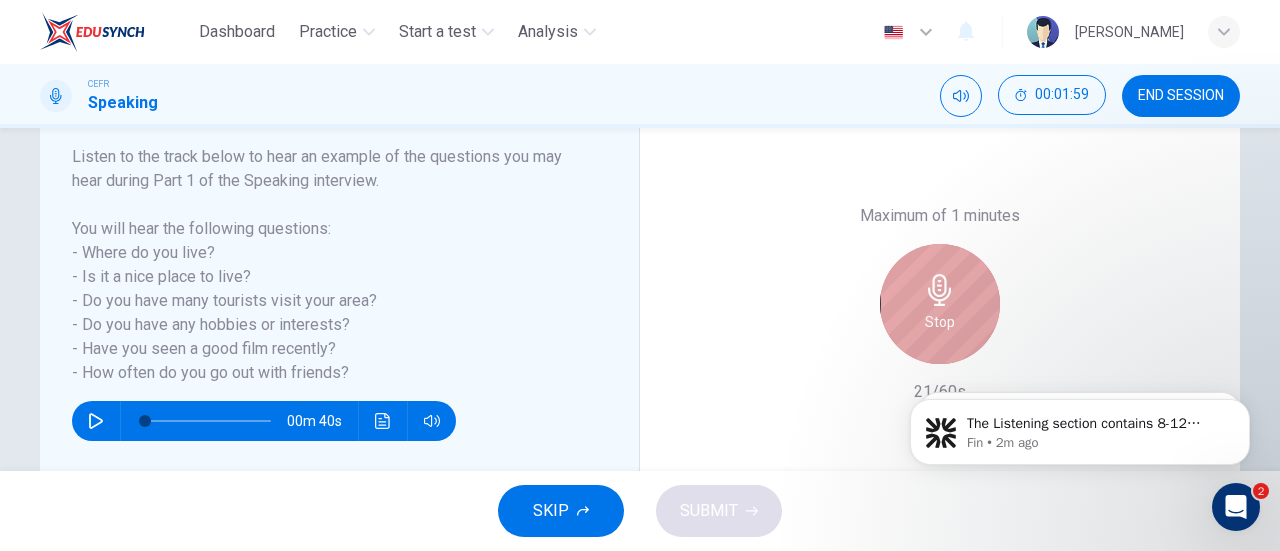 click on "Stop" at bounding box center (940, 304) 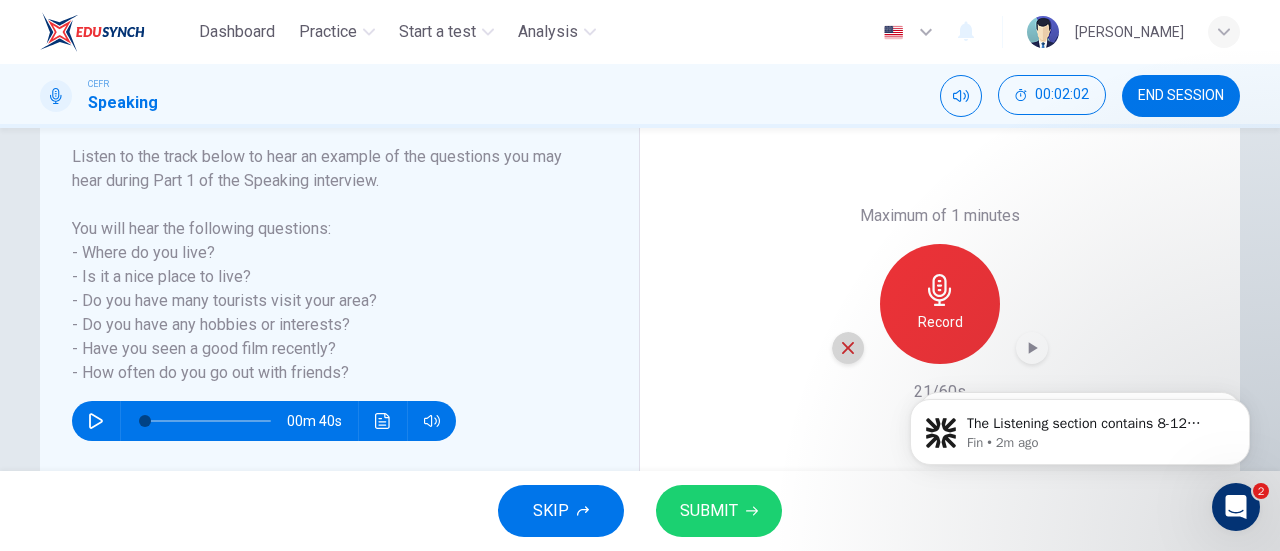 click 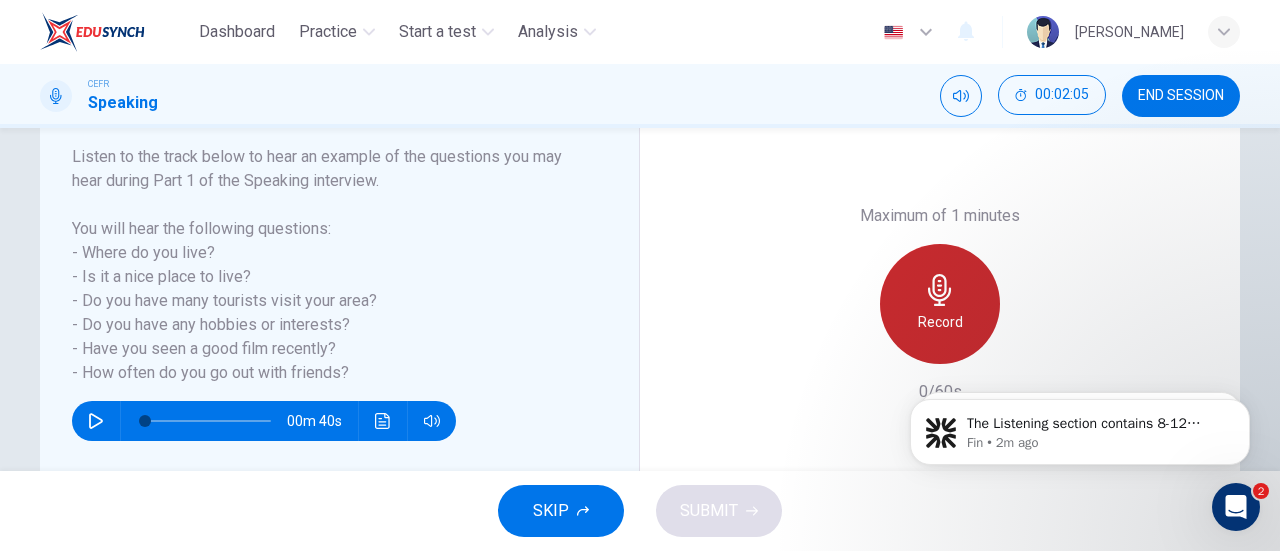 click 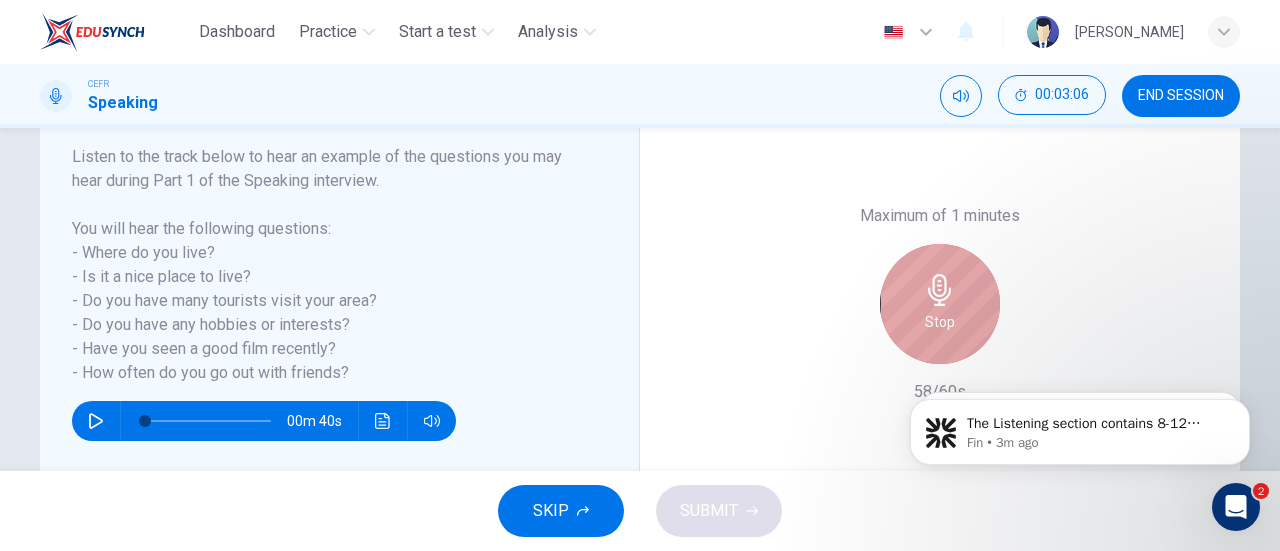 click 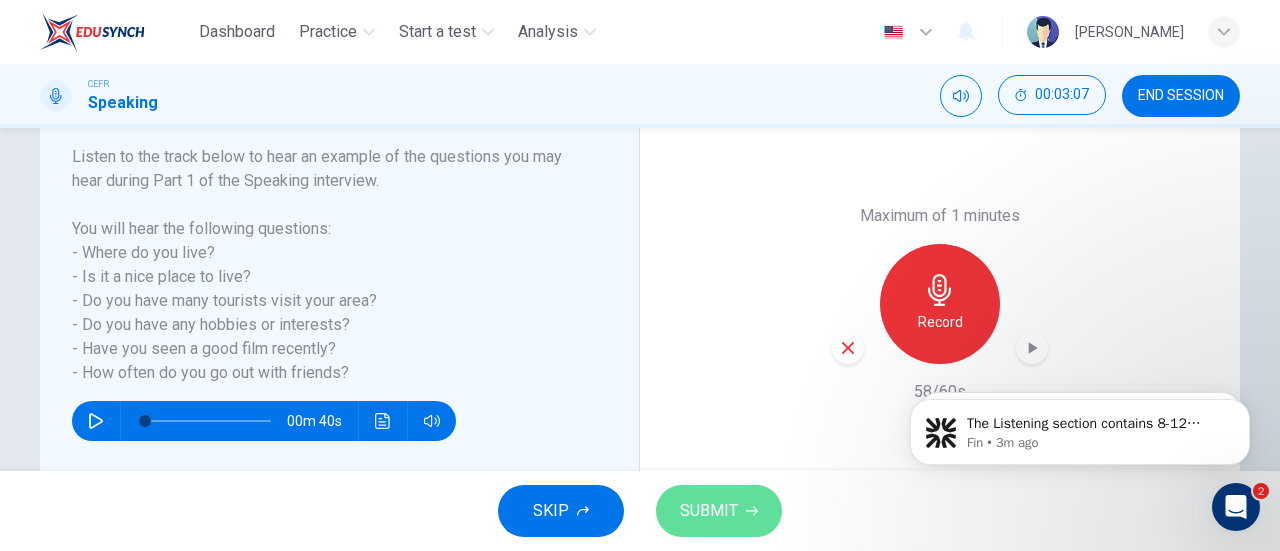 click on "SUBMIT" at bounding box center (719, 511) 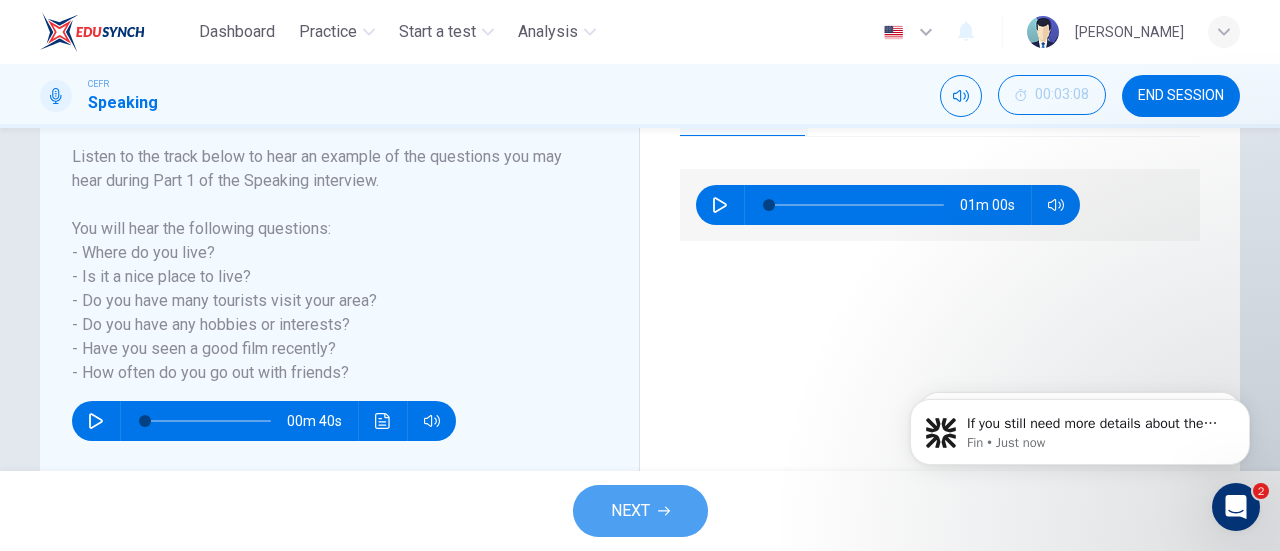 click on "NEXT" at bounding box center (640, 511) 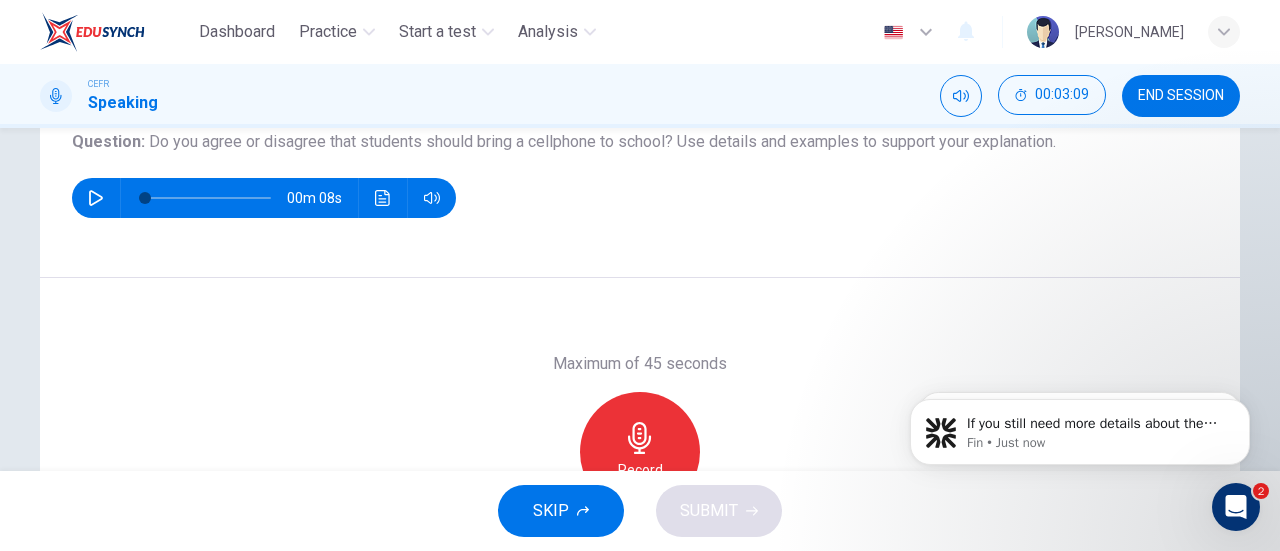 scroll, scrollTop: 224, scrollLeft: 0, axis: vertical 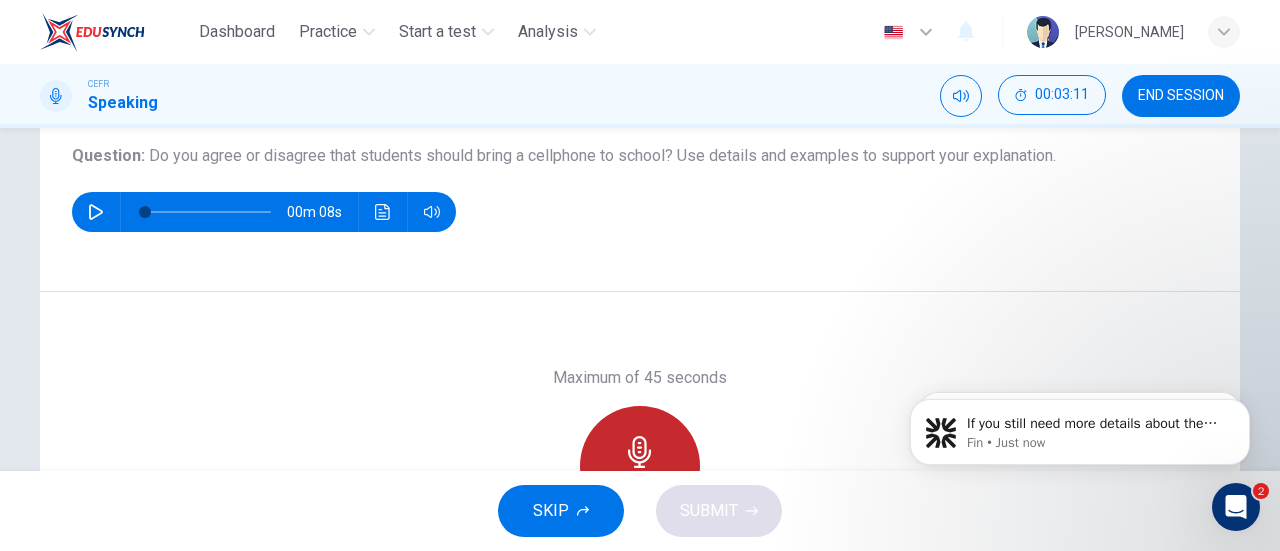 click on "Record" at bounding box center (640, 466) 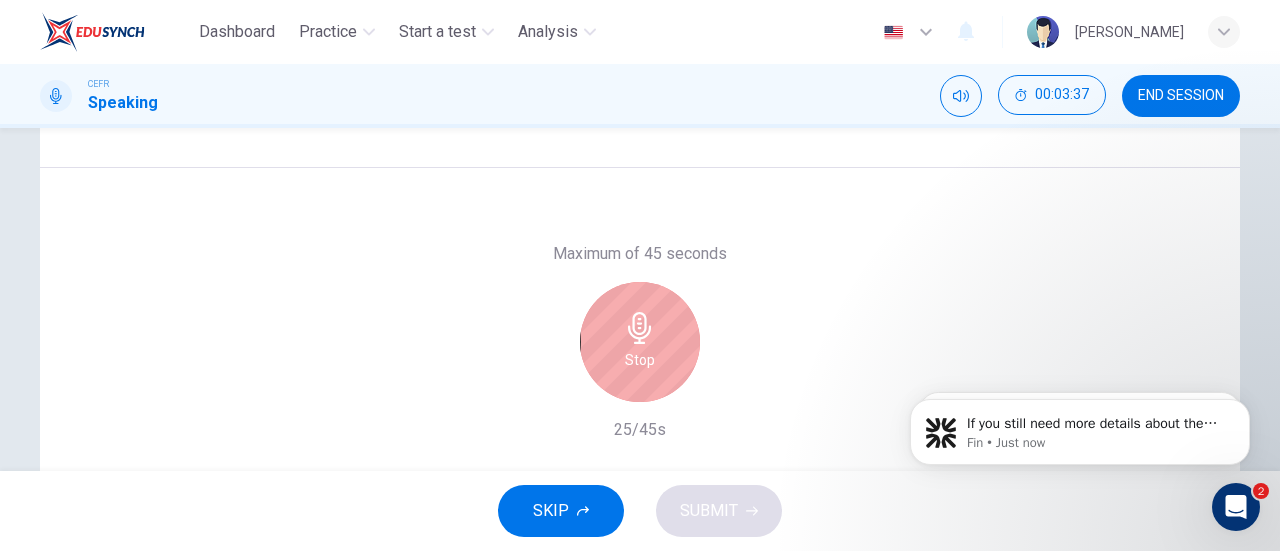 scroll, scrollTop: 344, scrollLeft: 0, axis: vertical 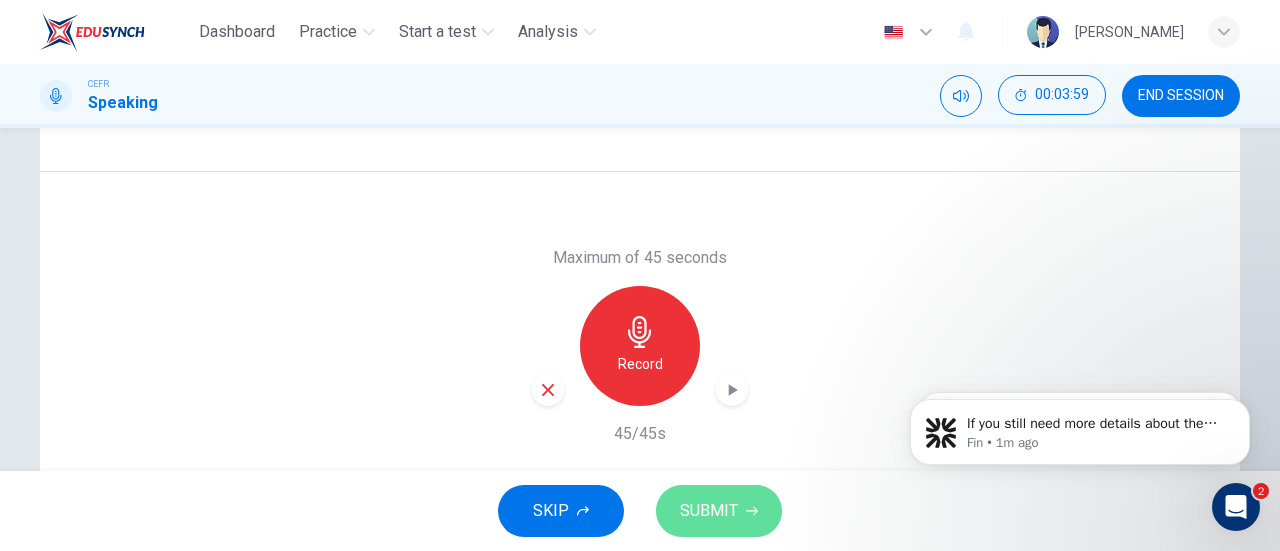 click on "SUBMIT" at bounding box center [719, 511] 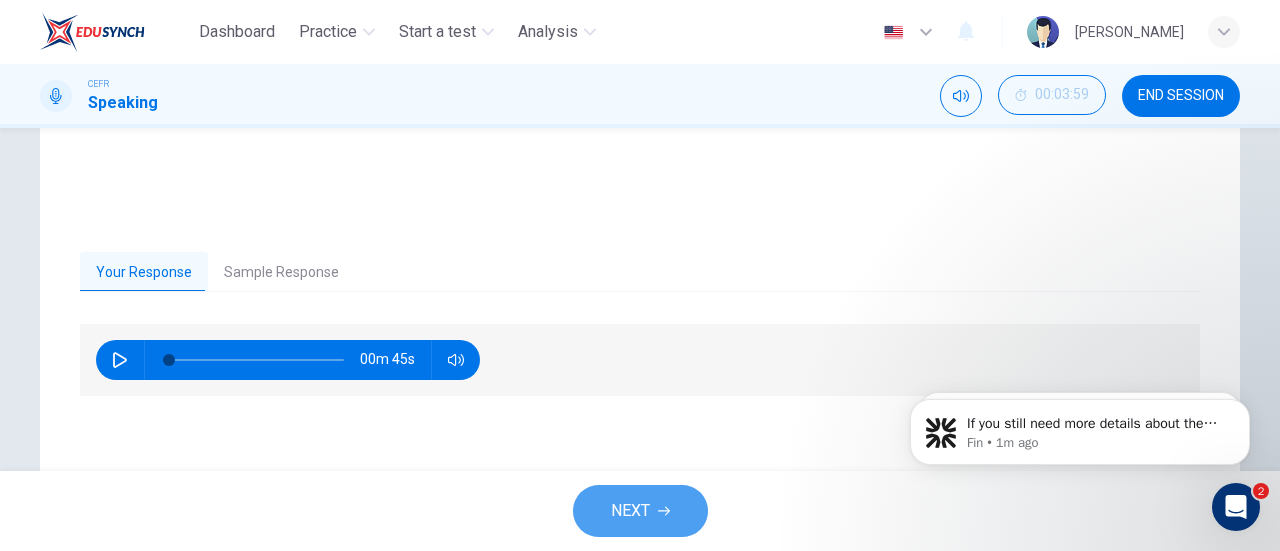 click on "NEXT" at bounding box center [640, 511] 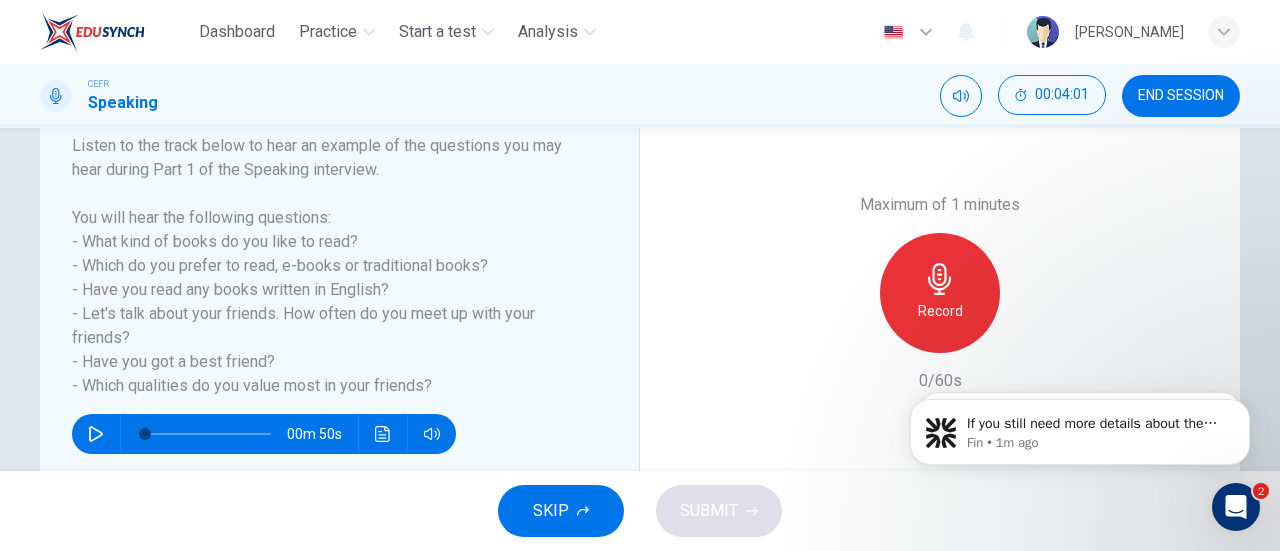 scroll, scrollTop: 324, scrollLeft: 0, axis: vertical 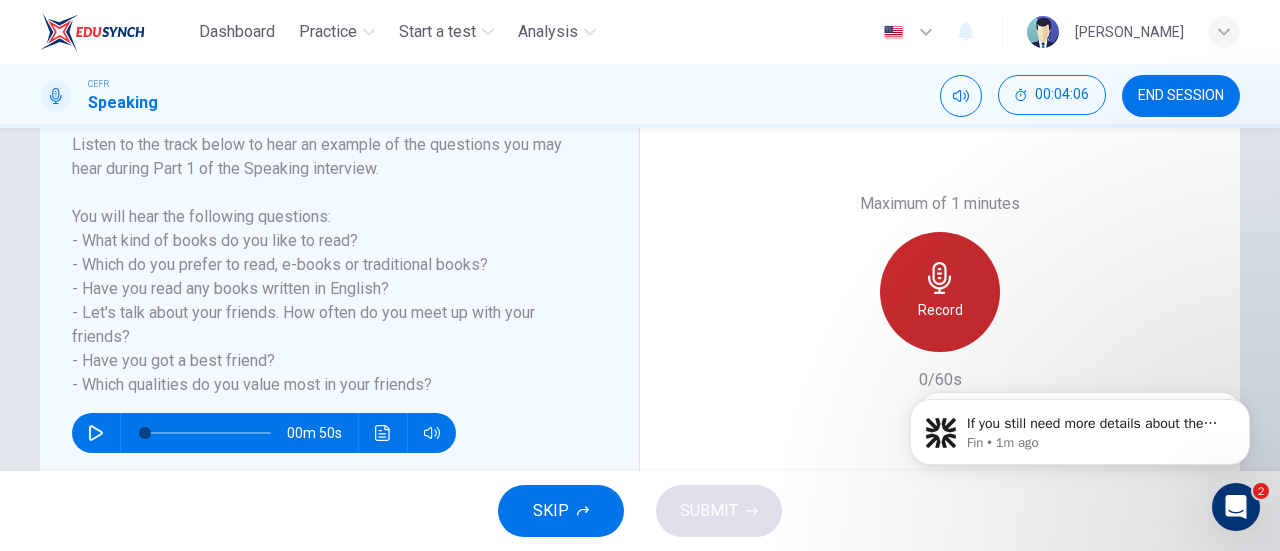 click on "Record" at bounding box center (940, 310) 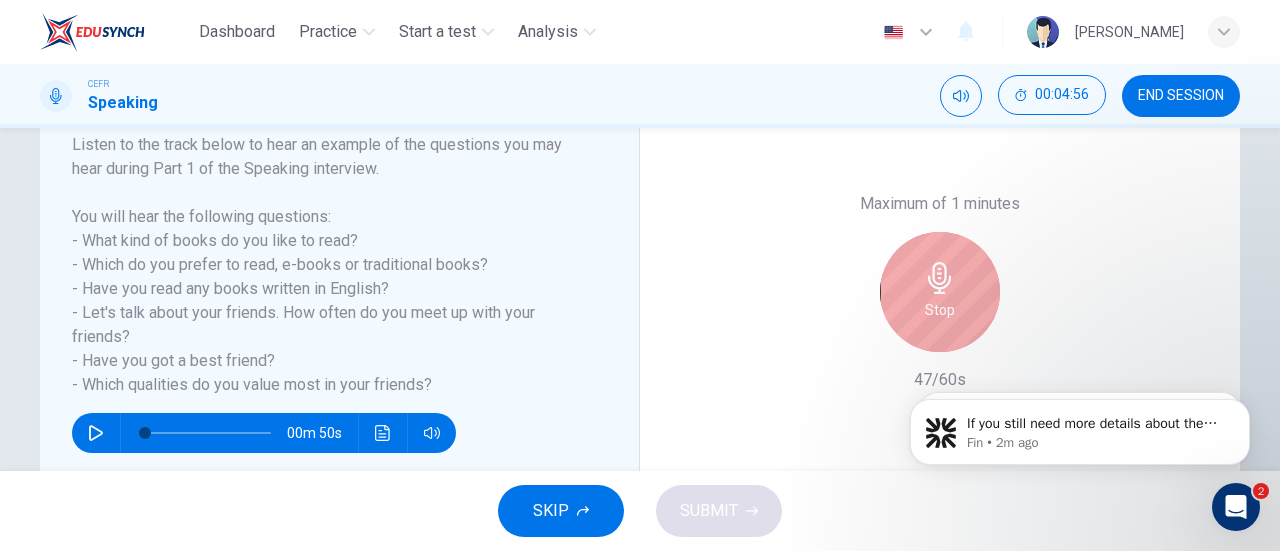 click 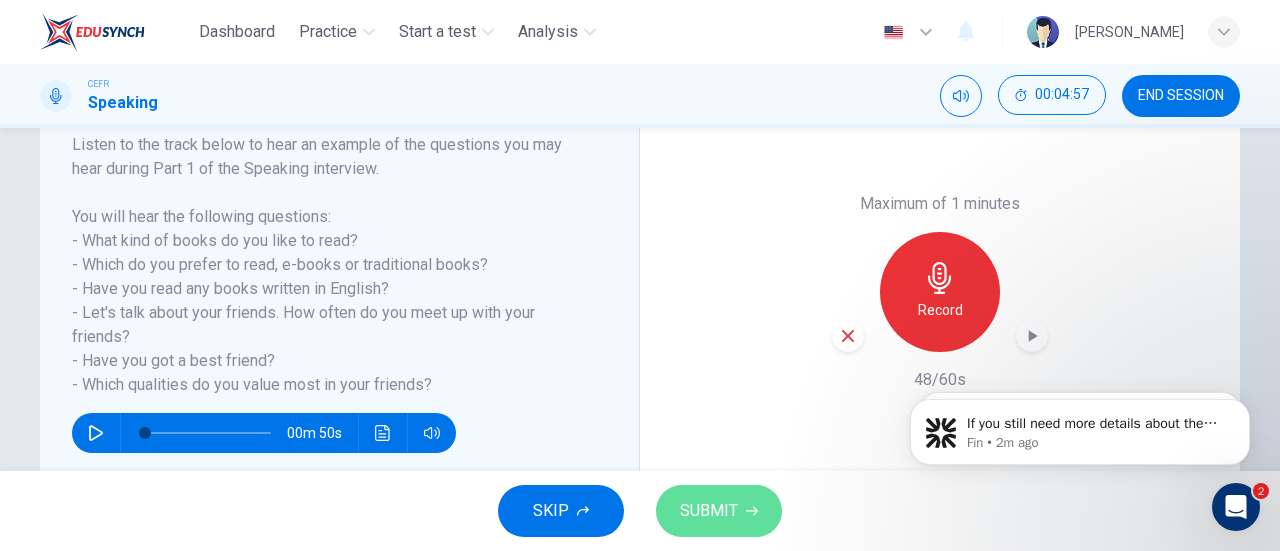 click on "SUBMIT" at bounding box center (709, 511) 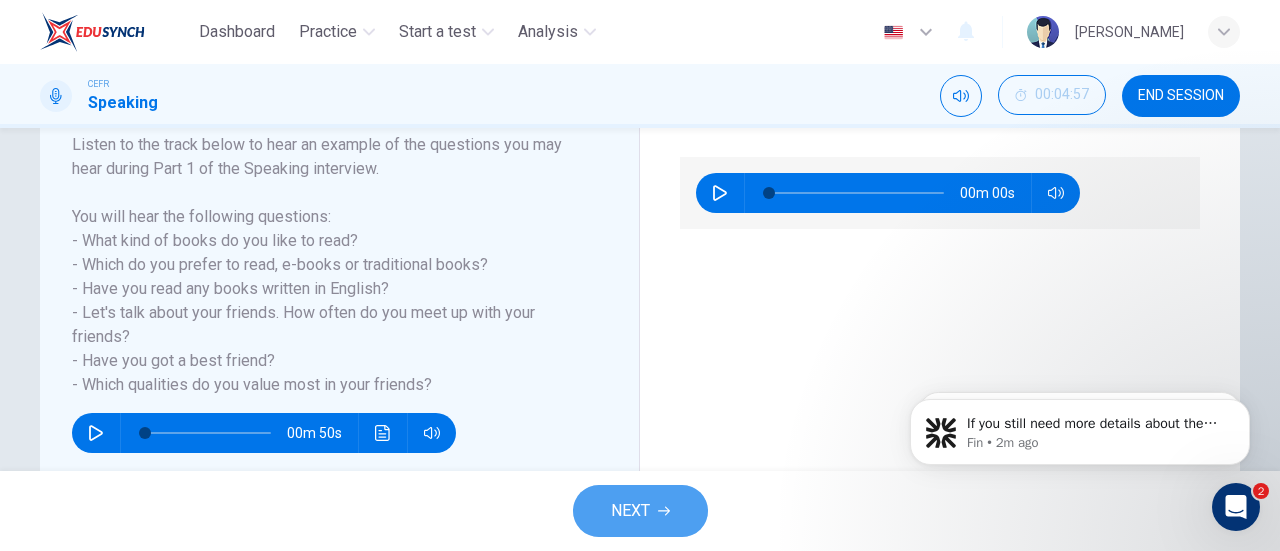 click on "NEXT" at bounding box center [630, 511] 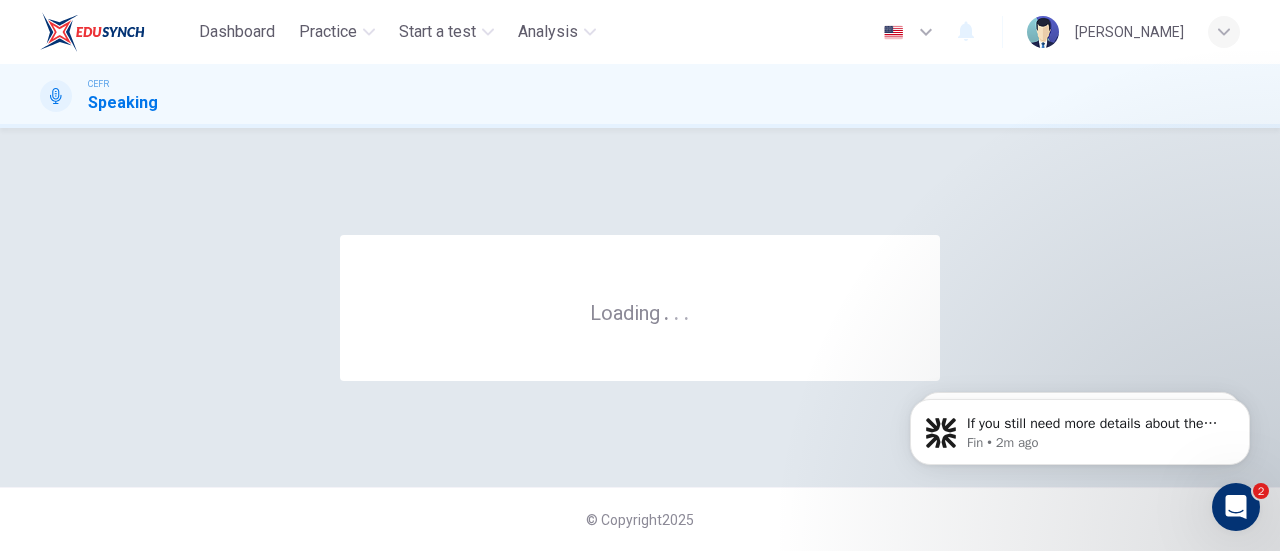 scroll, scrollTop: 0, scrollLeft: 0, axis: both 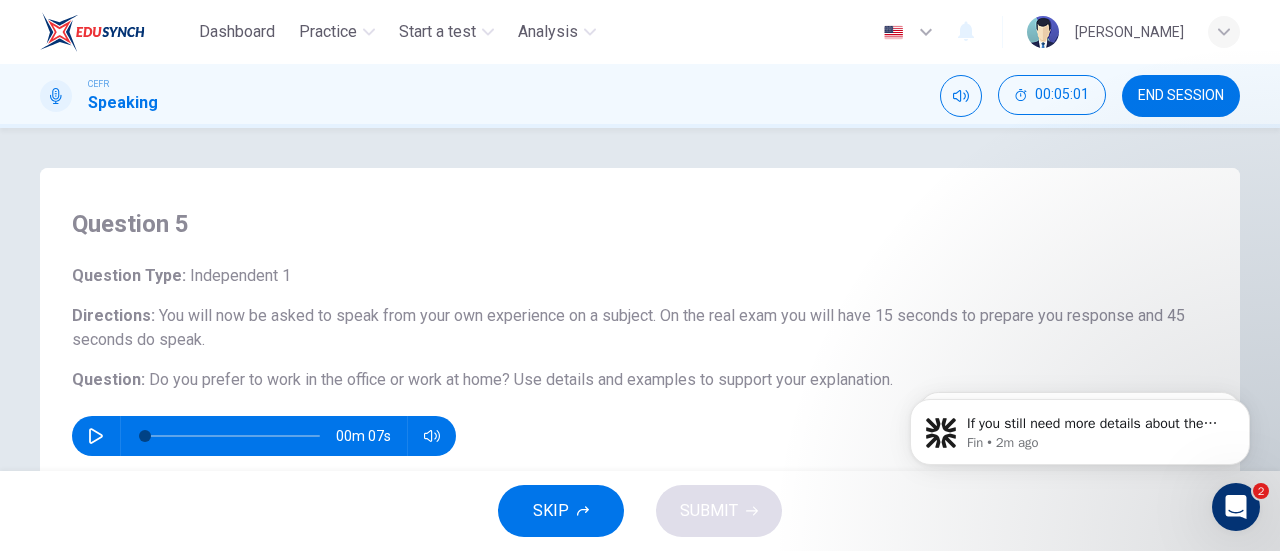 click on "Directions :   You will now be asked to speak from your own experience on a subject. On the real exam you will have 15 seconds to prepare you response and 45 seconds do speak." at bounding box center (640, 328) 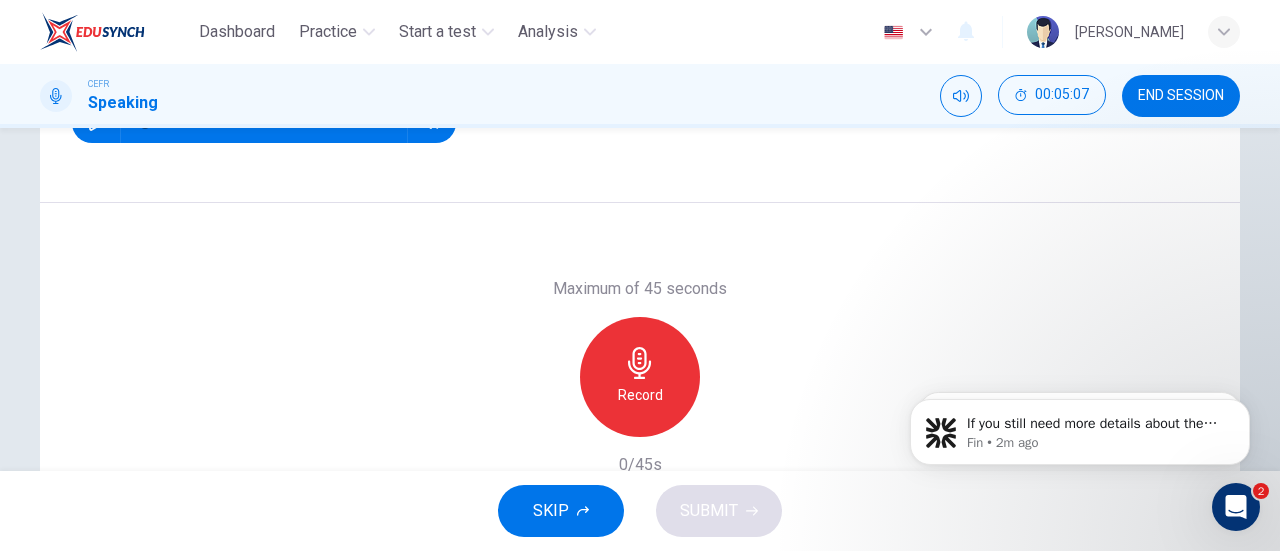 scroll, scrollTop: 314, scrollLeft: 0, axis: vertical 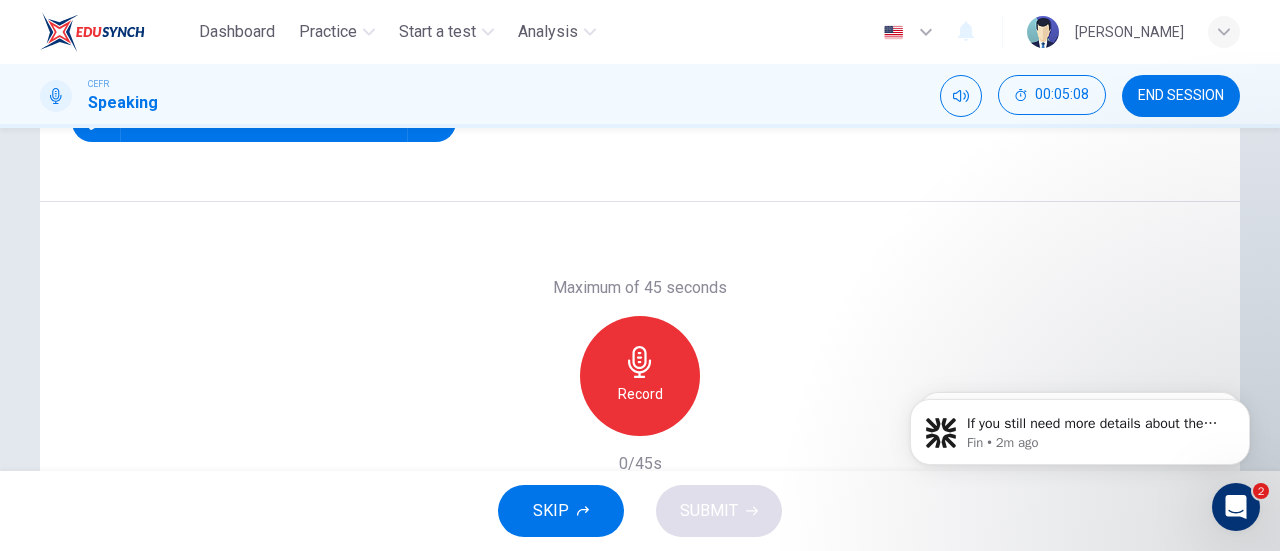 click on "Record" at bounding box center [640, 376] 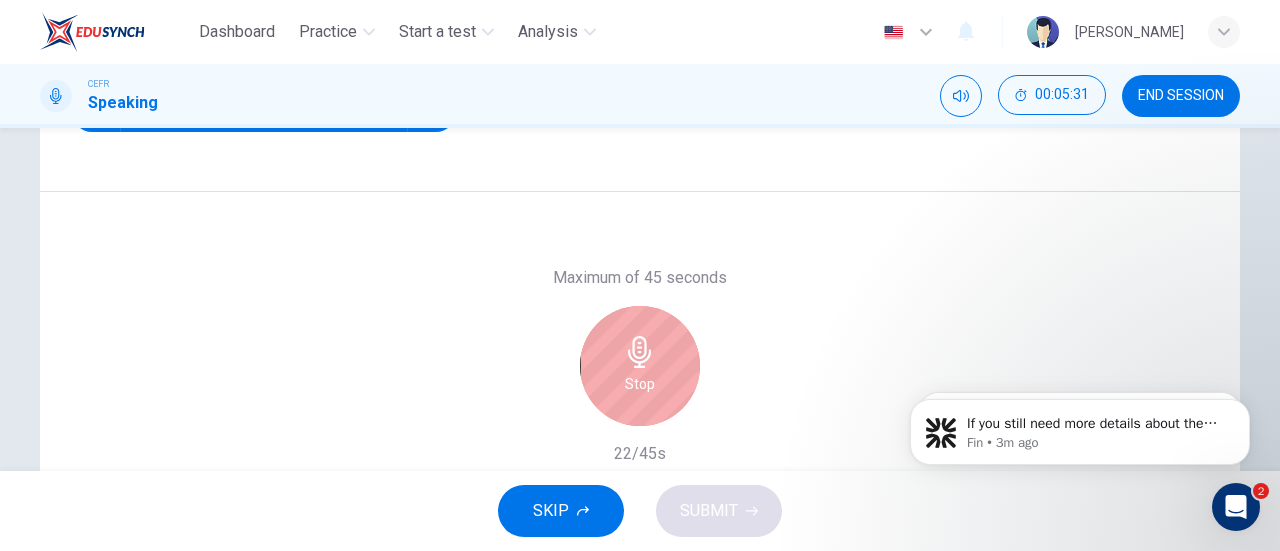scroll, scrollTop: 327, scrollLeft: 0, axis: vertical 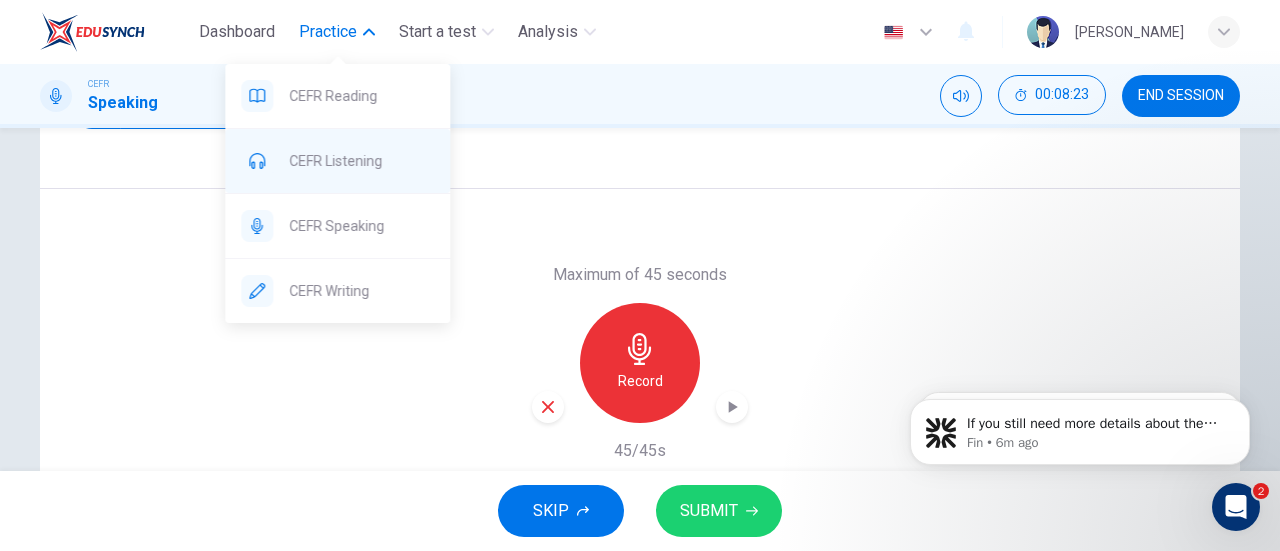 click on "CEFR Listening" at bounding box center (361, 161) 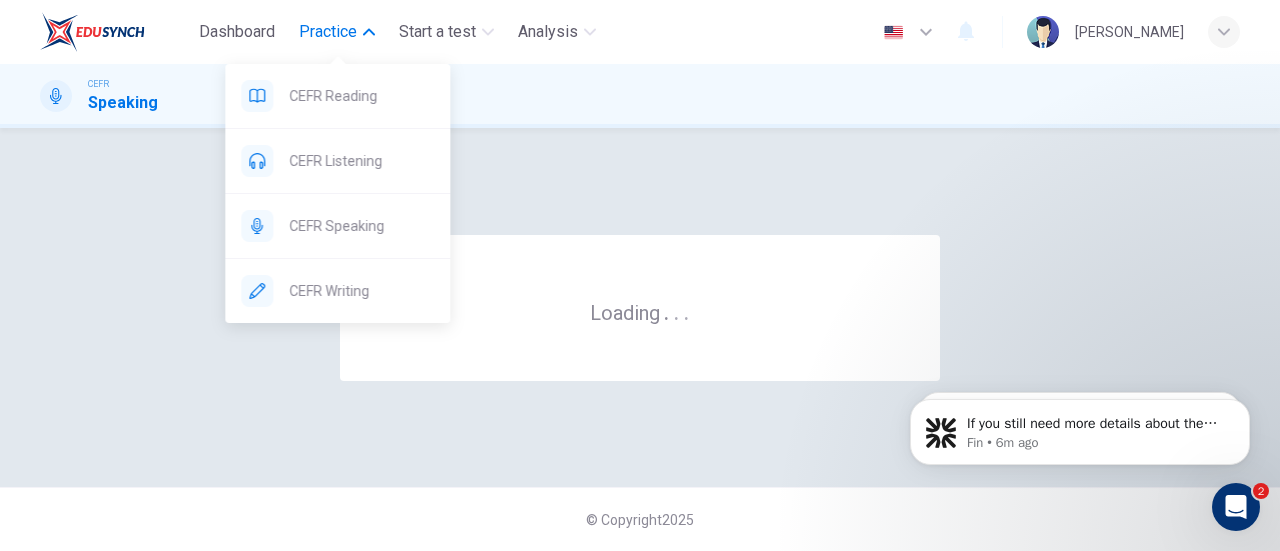 scroll, scrollTop: 0, scrollLeft: 0, axis: both 